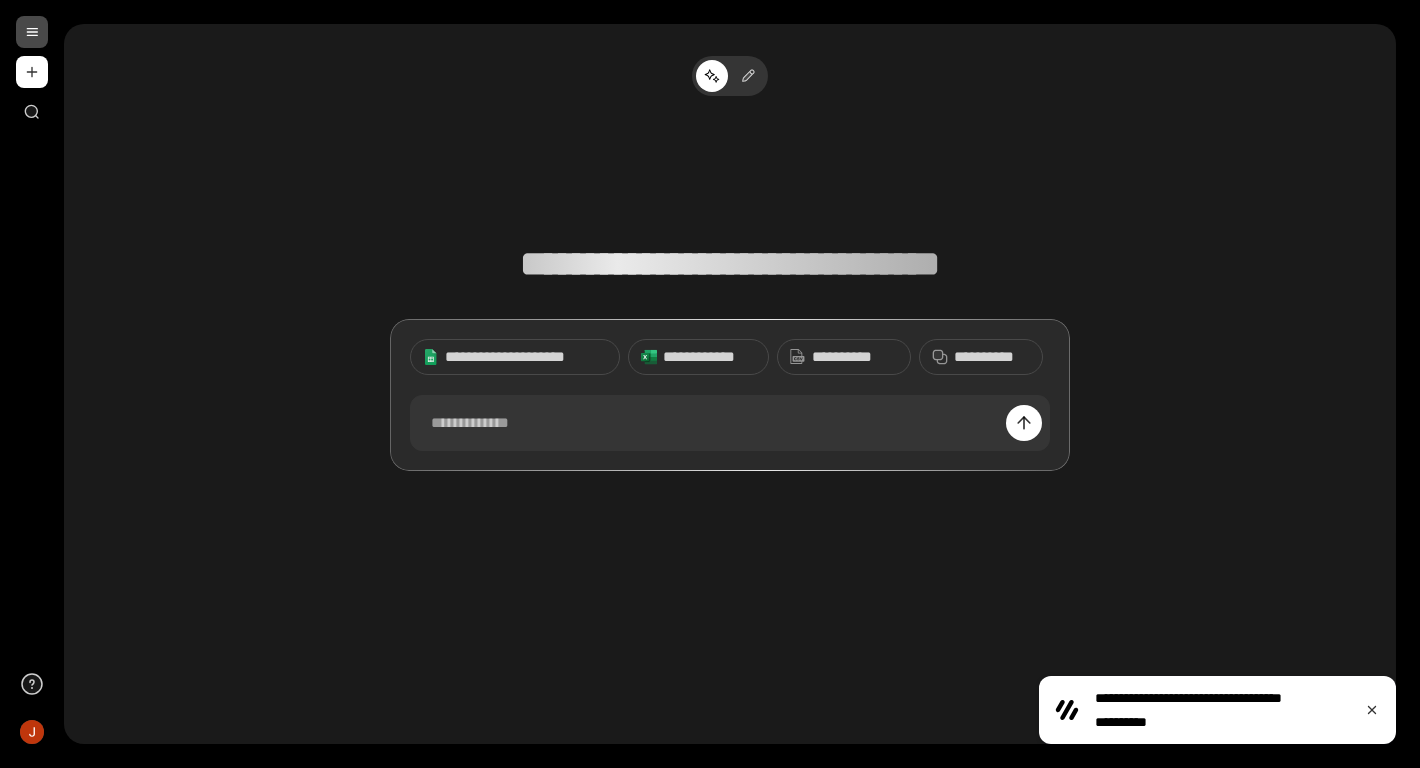 scroll, scrollTop: 0, scrollLeft: 0, axis: both 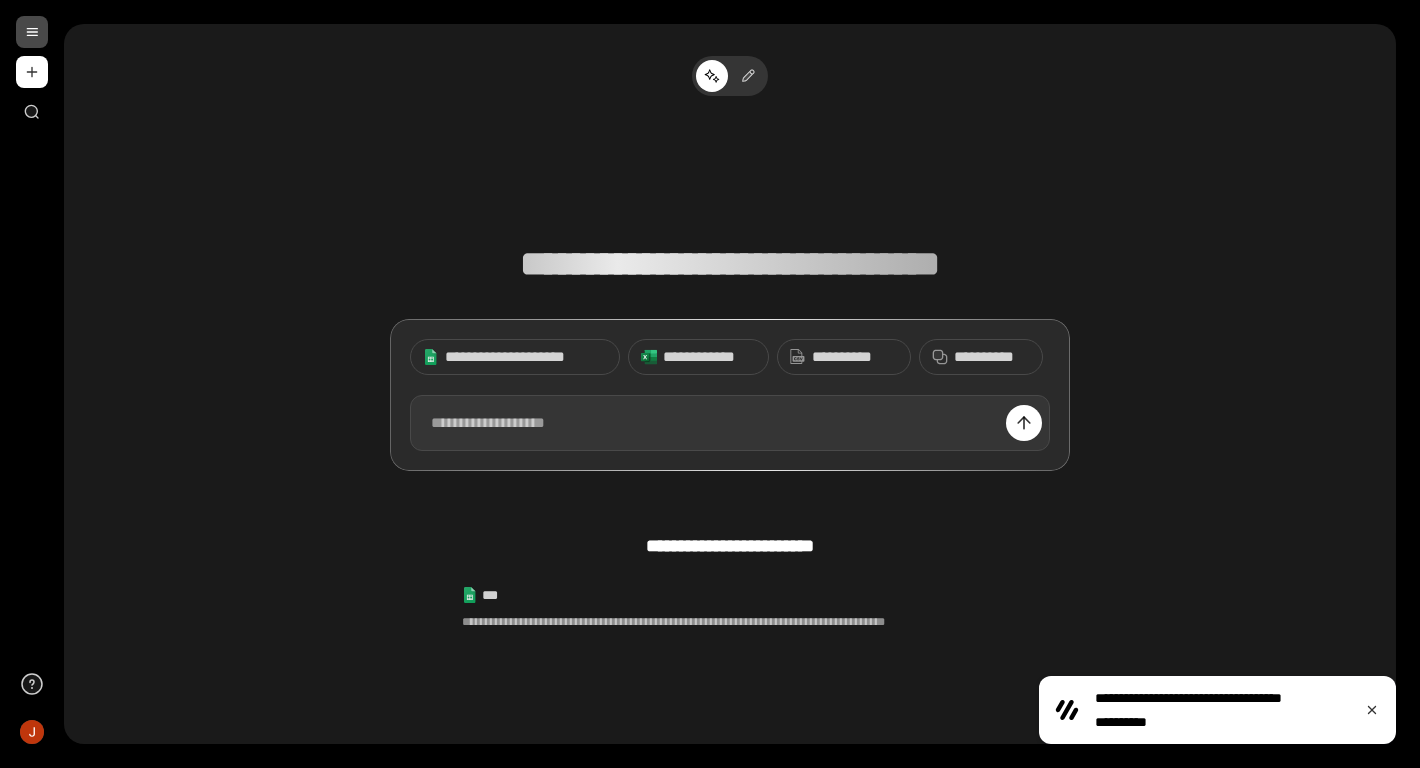 click at bounding box center [730, 423] 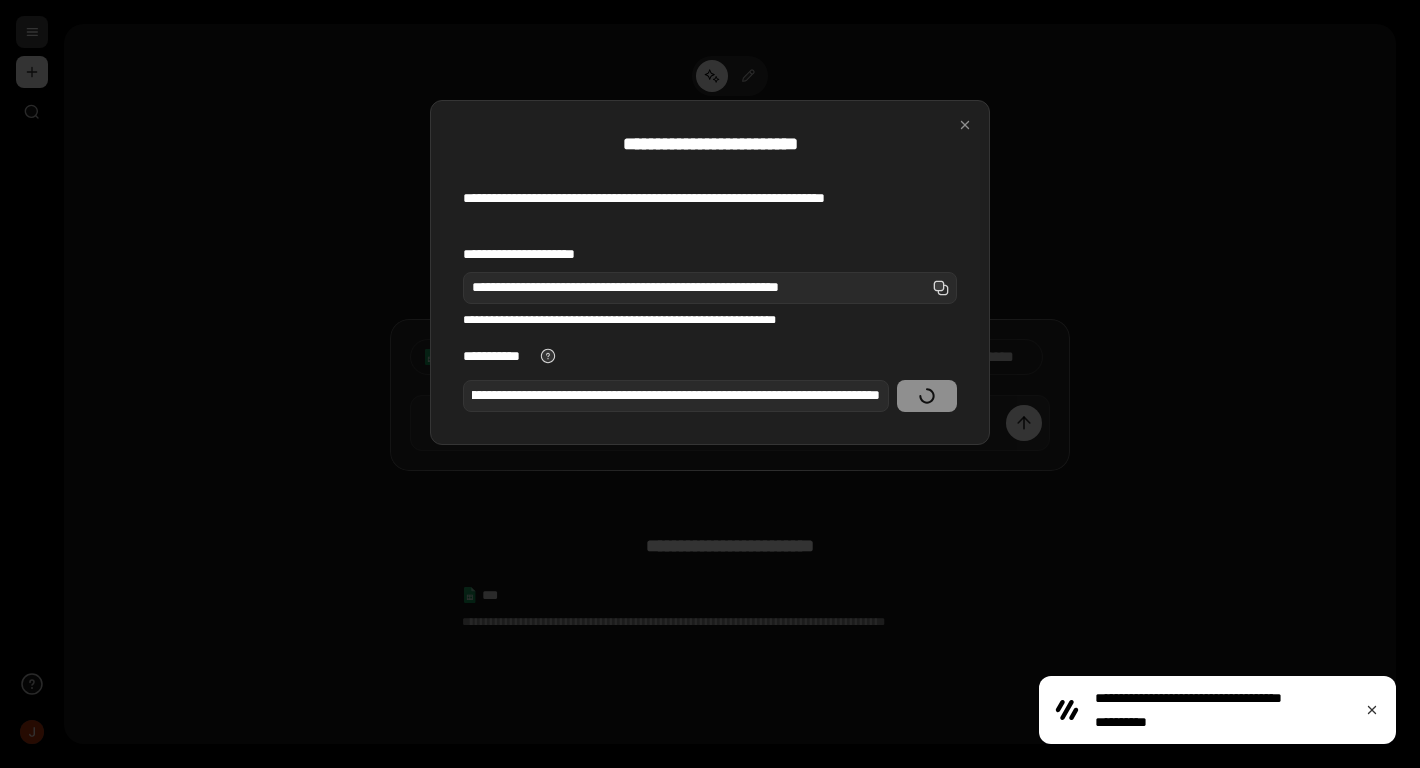 scroll, scrollTop: 0, scrollLeft: 0, axis: both 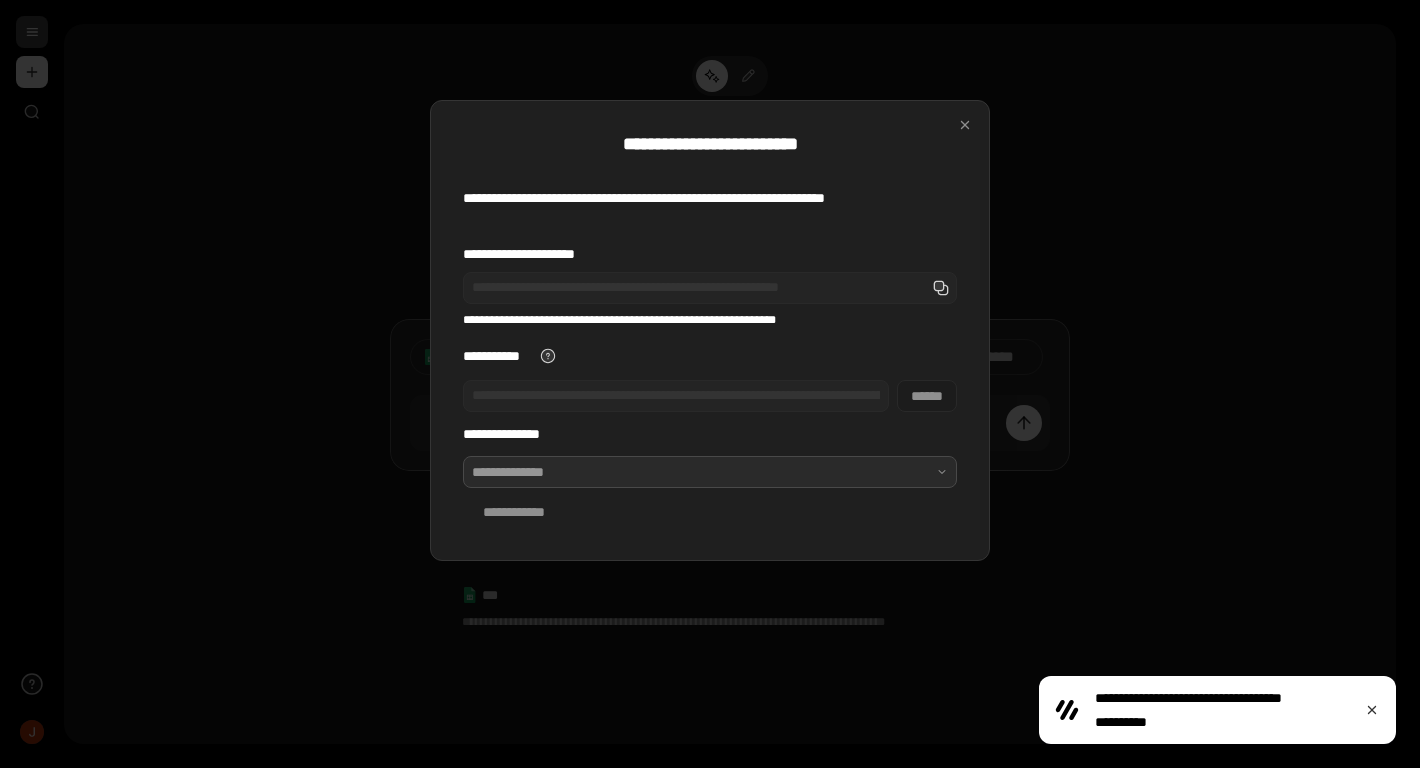 click at bounding box center (710, 472) 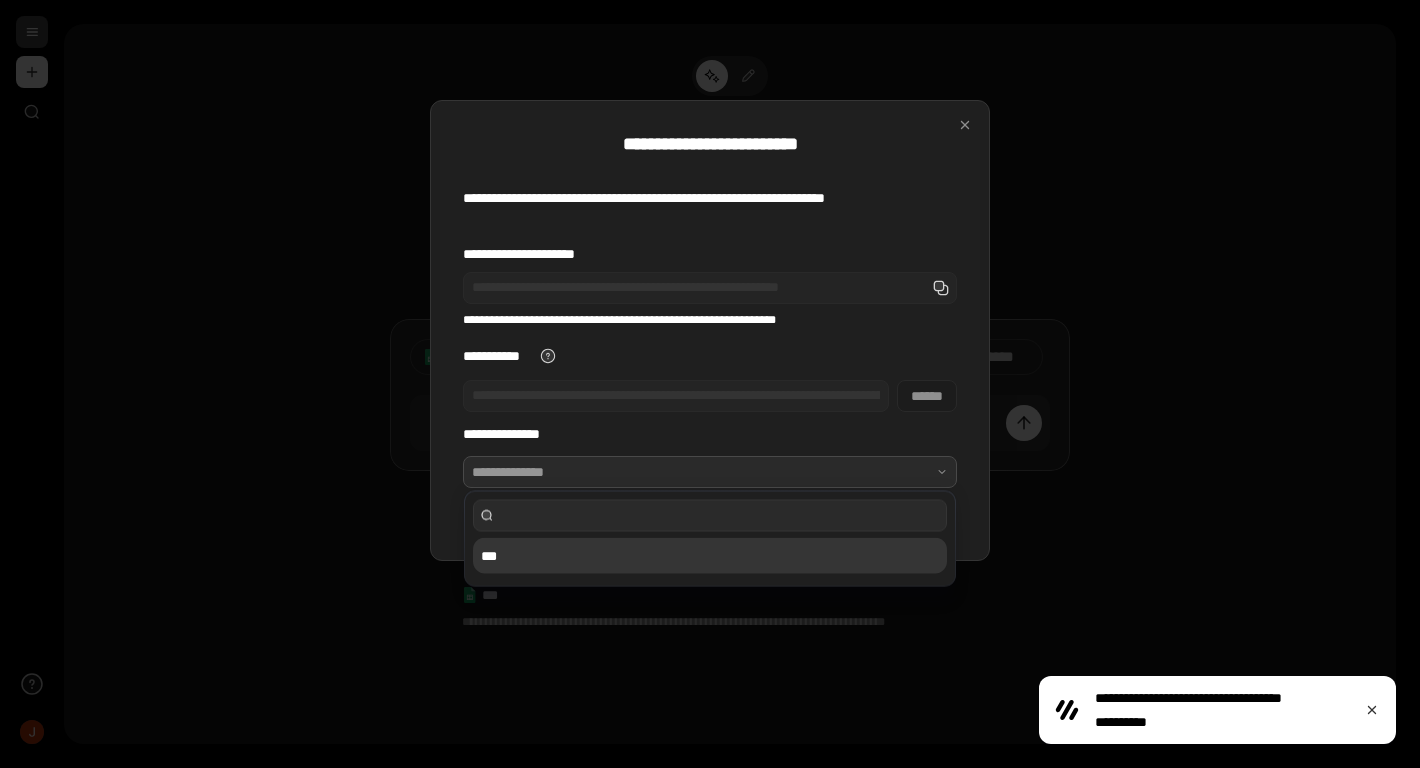 click on "***" at bounding box center [710, 556] 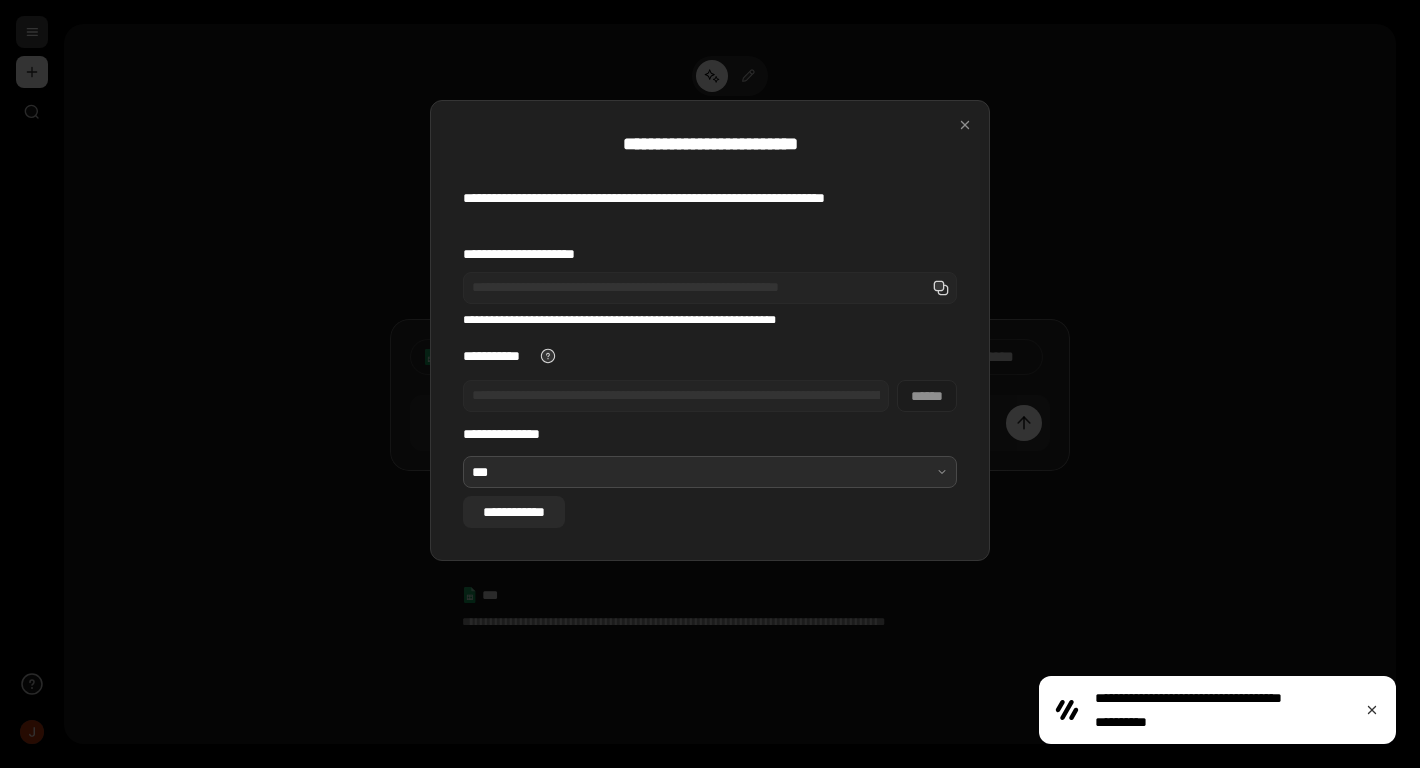 click on "**********" at bounding box center [514, 512] 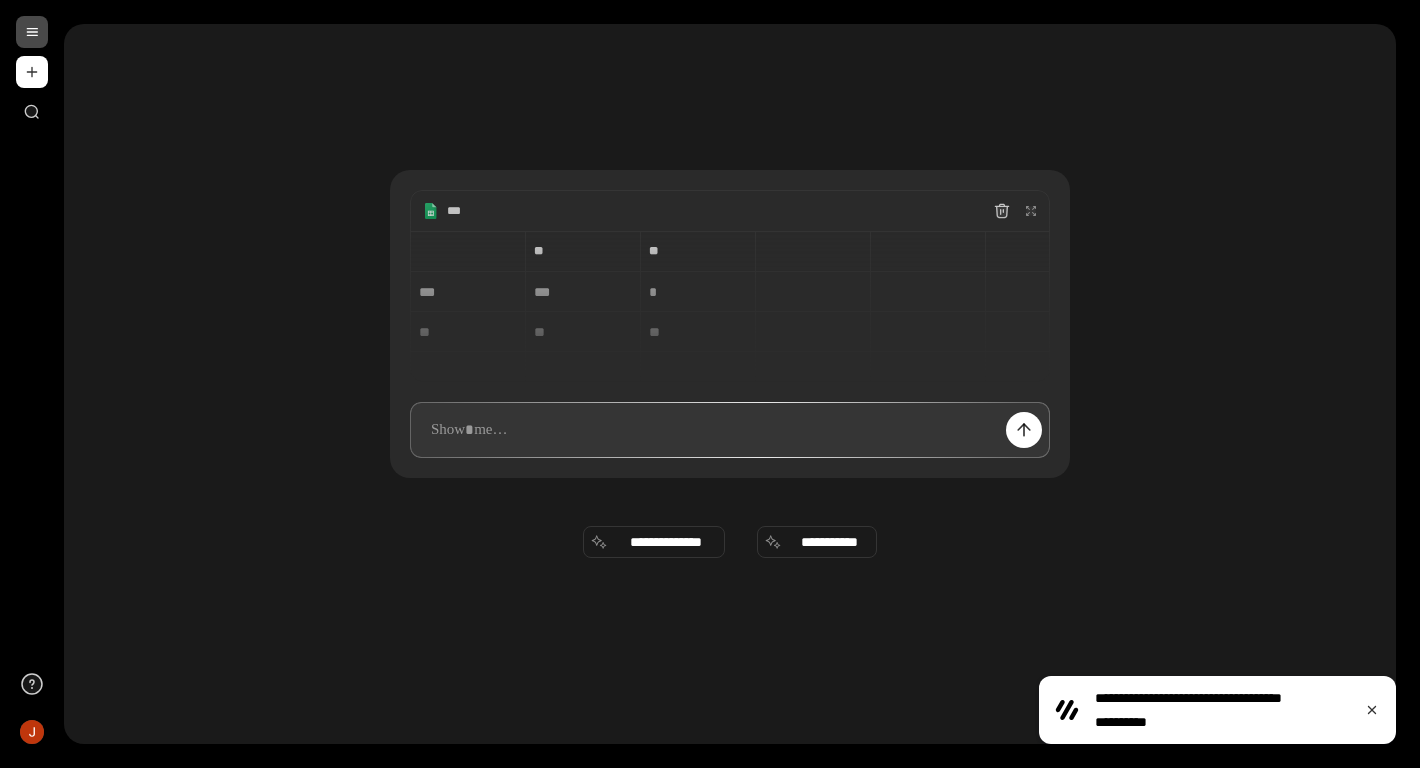 type 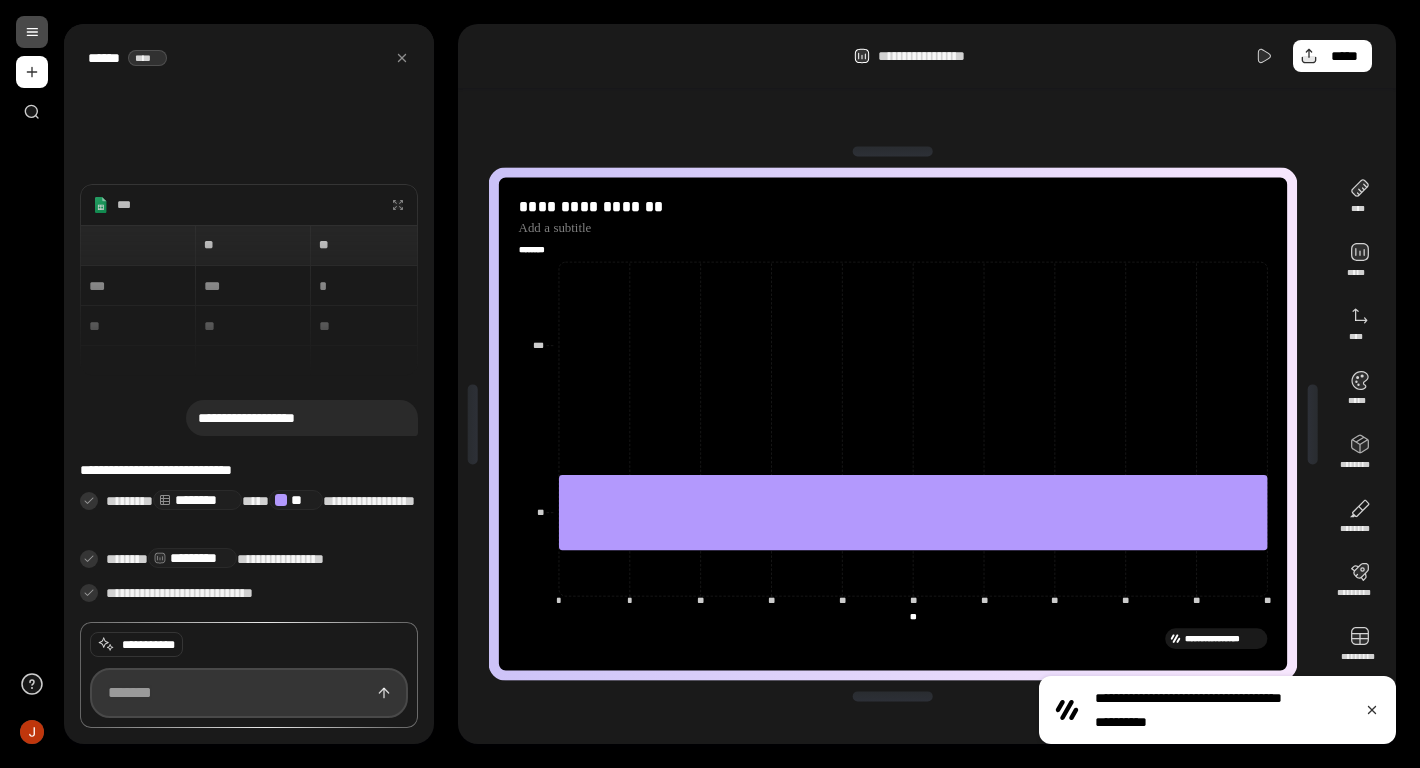 click at bounding box center [249, 693] 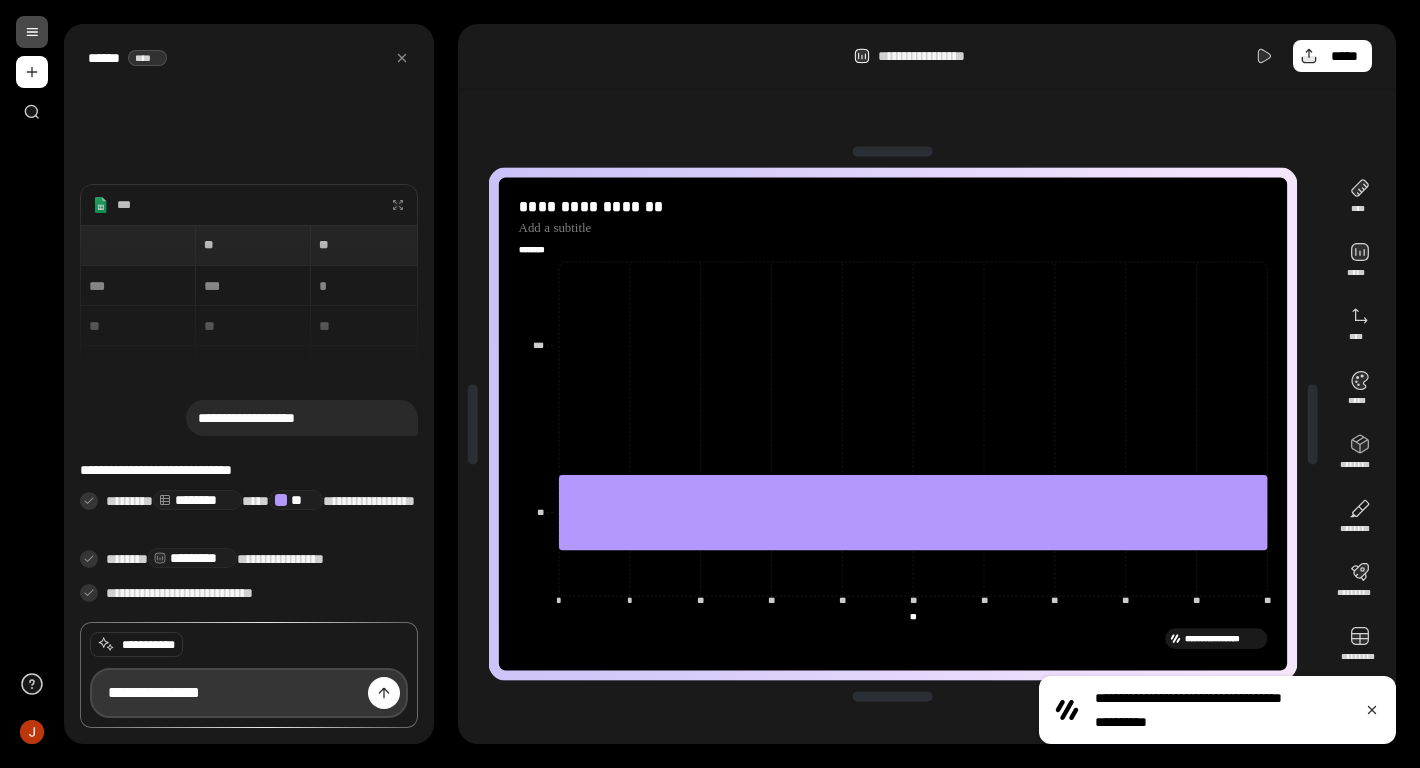 type on "**********" 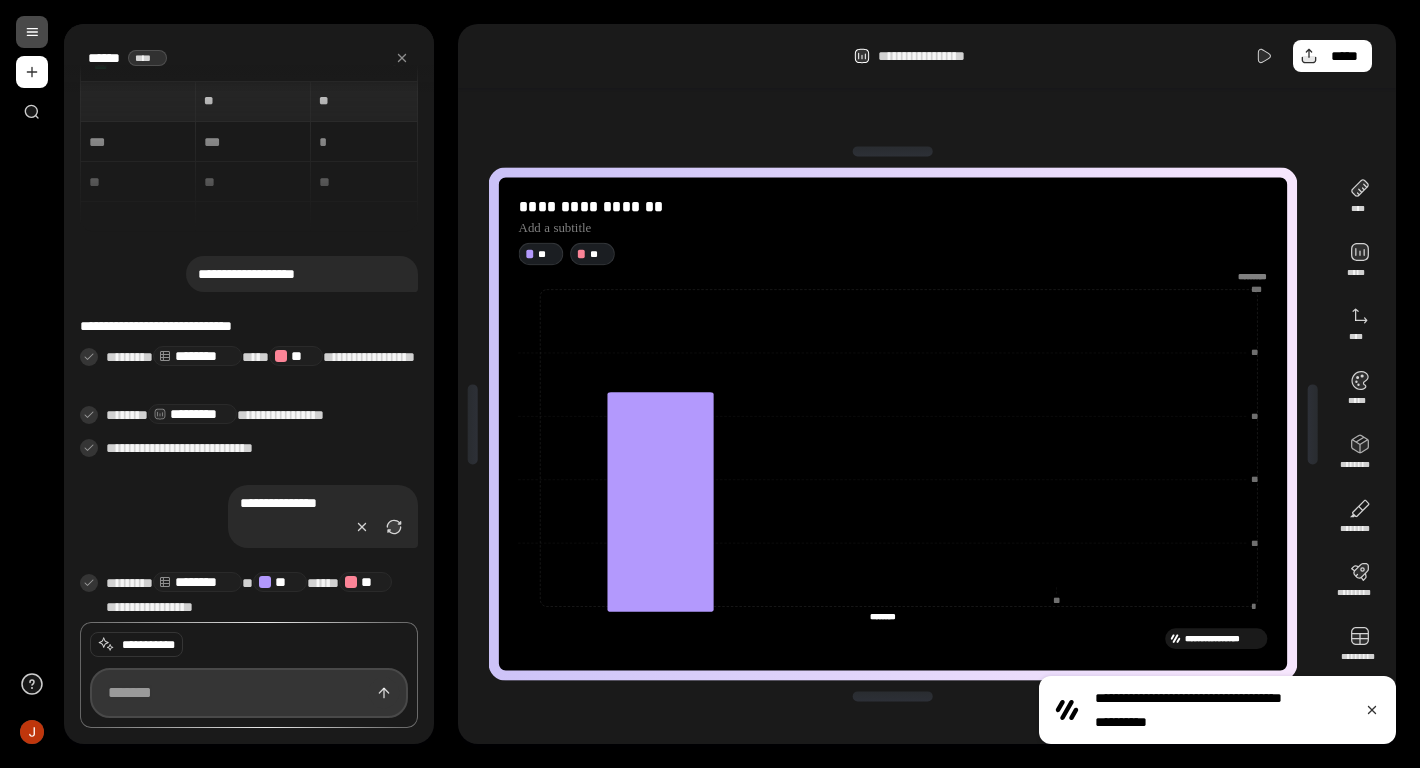 scroll, scrollTop: 104, scrollLeft: 0, axis: vertical 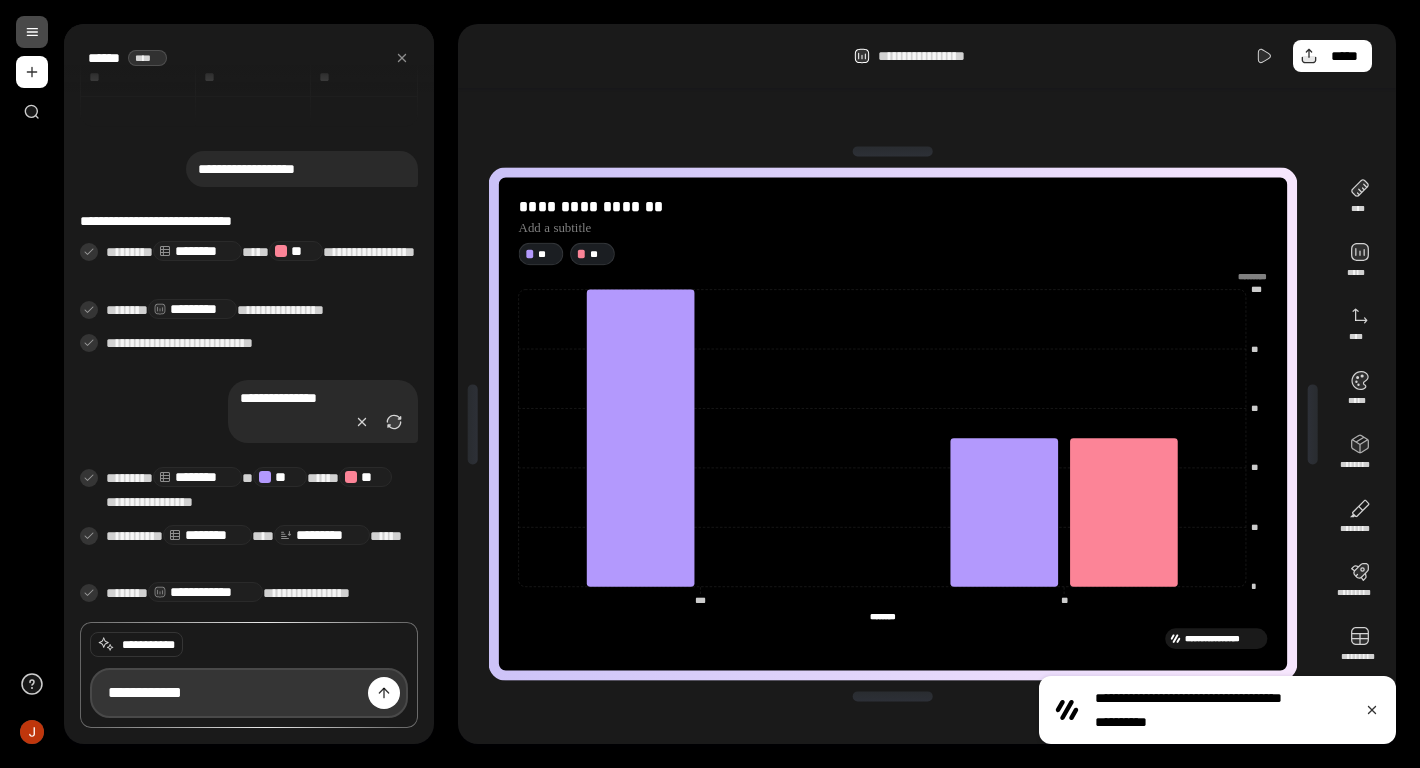 type on "**********" 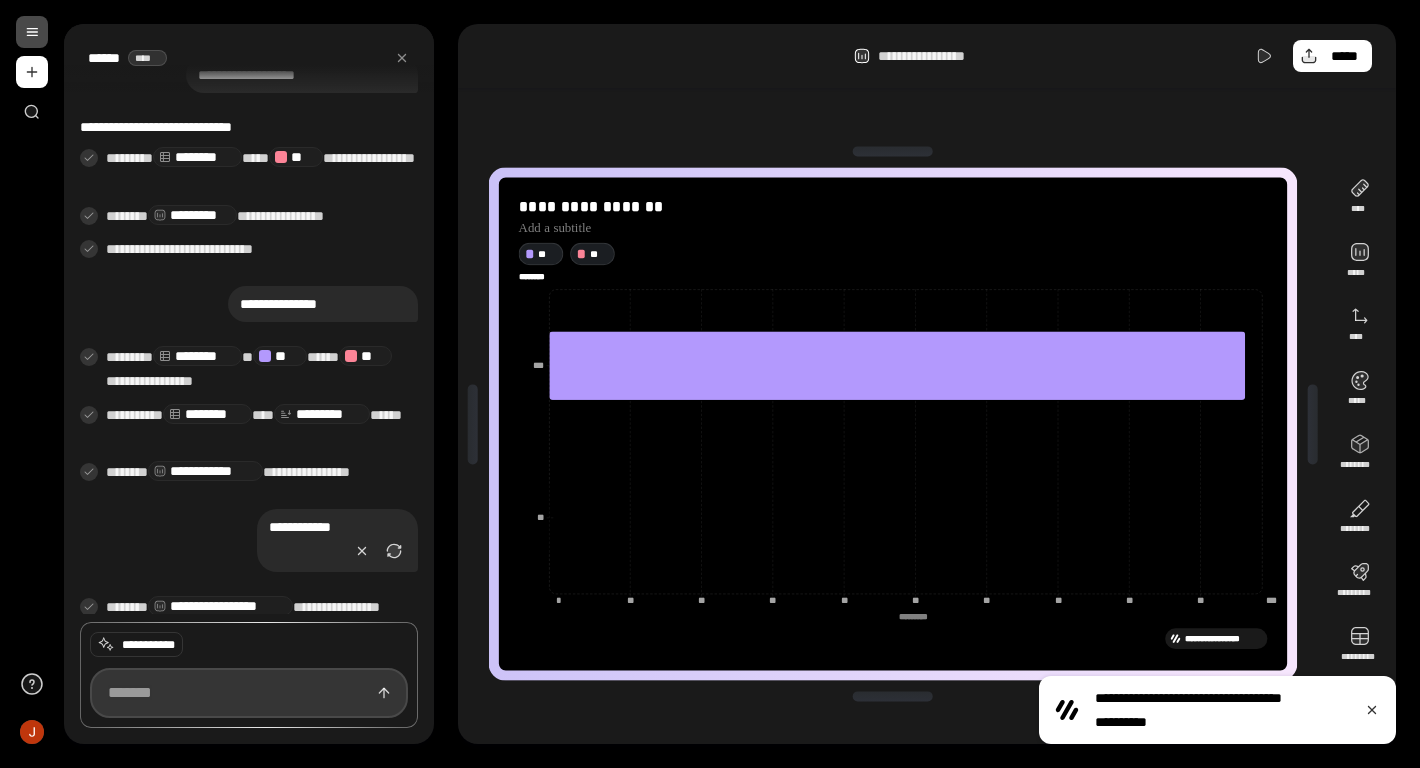 scroll, scrollTop: 236, scrollLeft: 0, axis: vertical 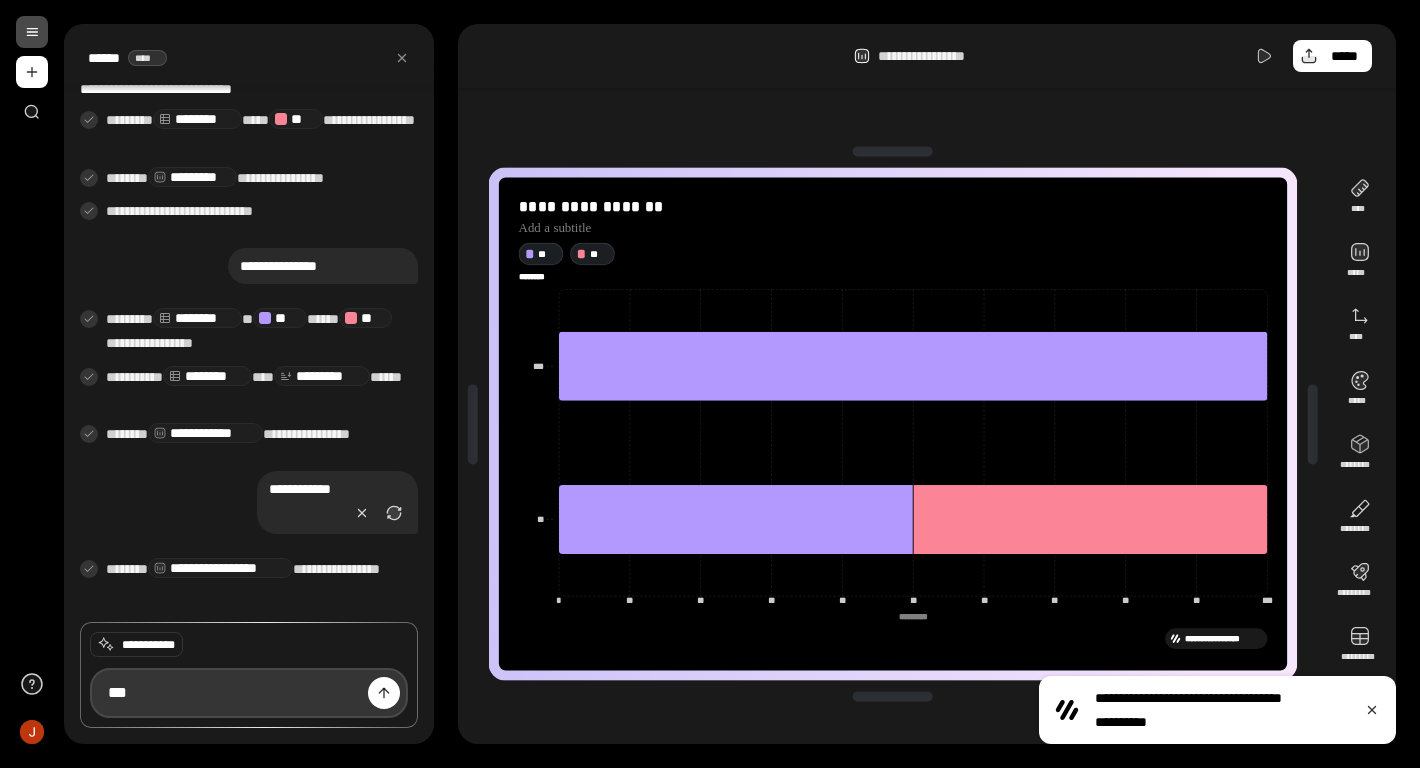 type on "***" 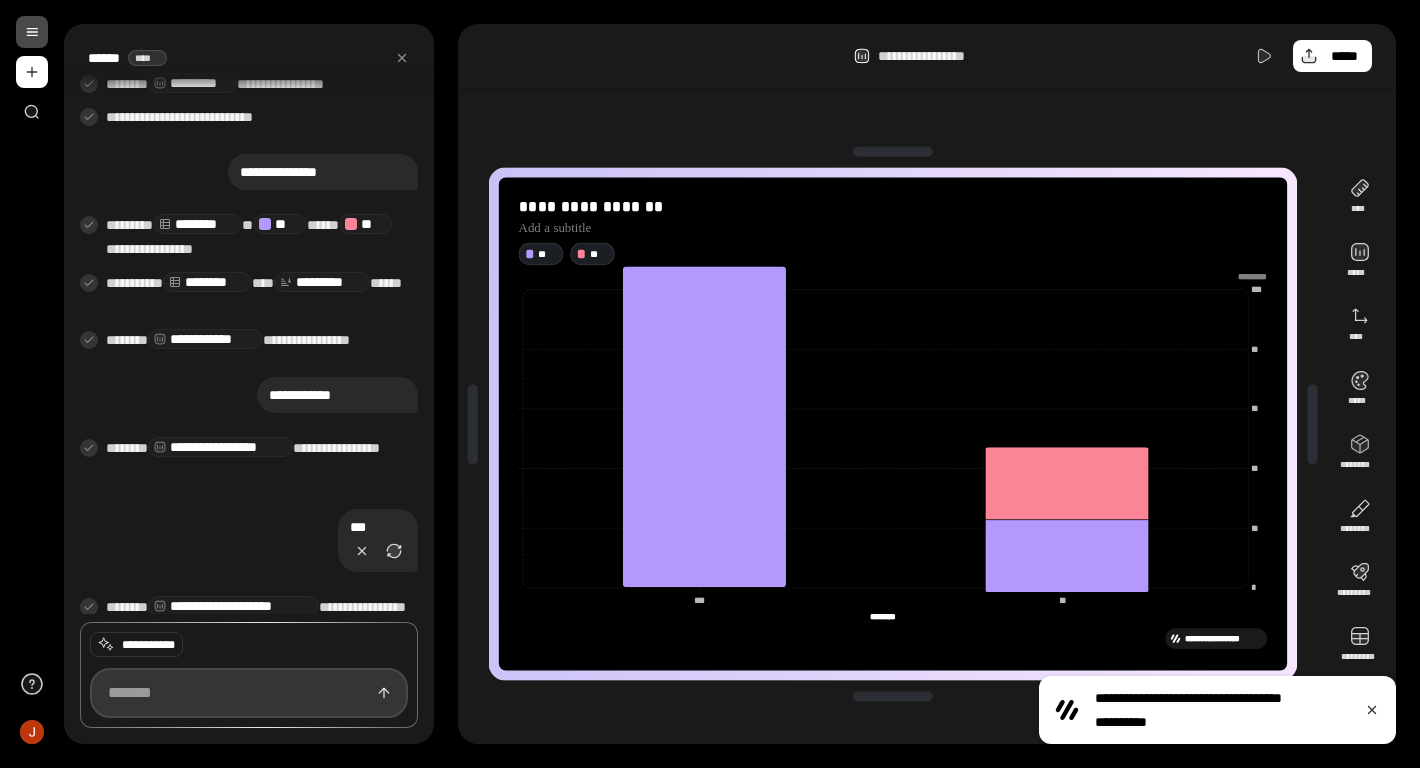 scroll, scrollTop: 368, scrollLeft: 0, axis: vertical 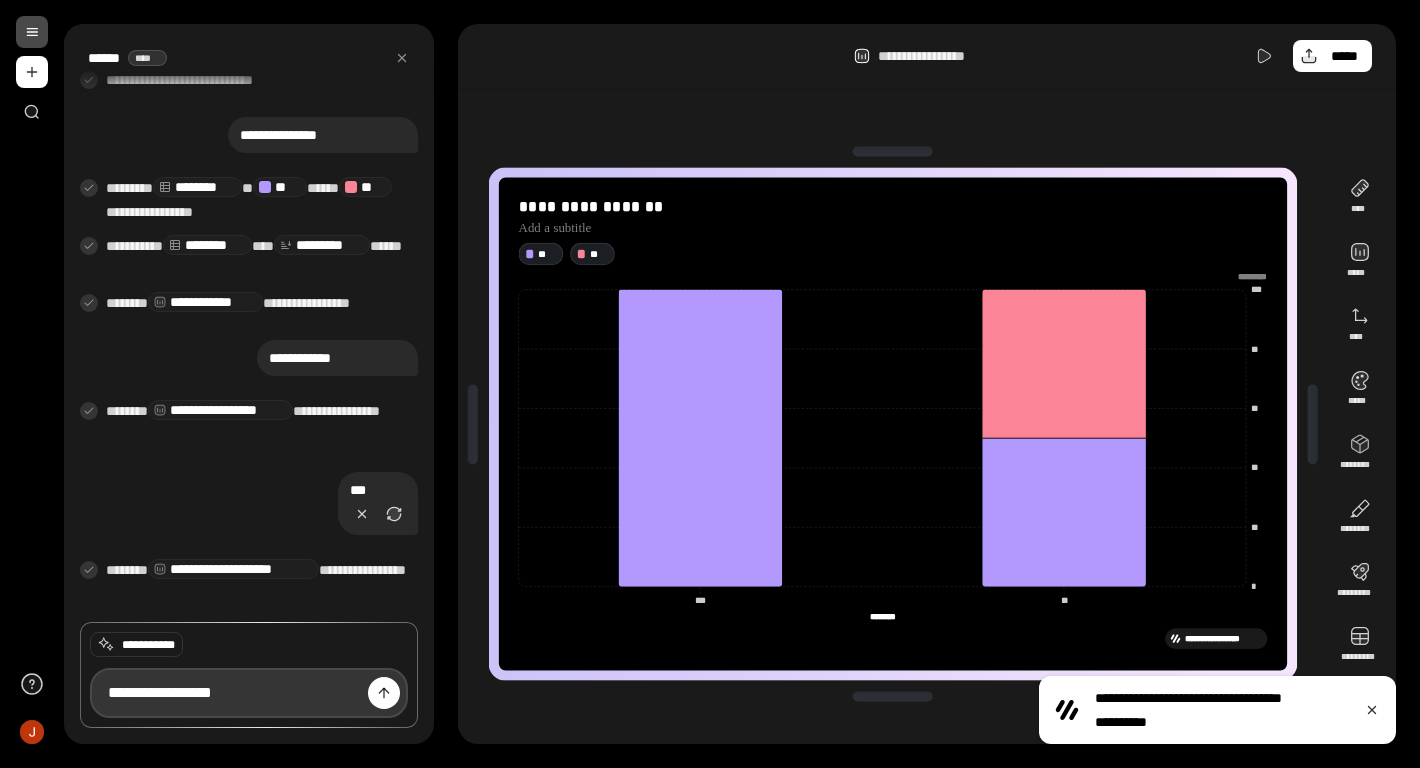 type on "**********" 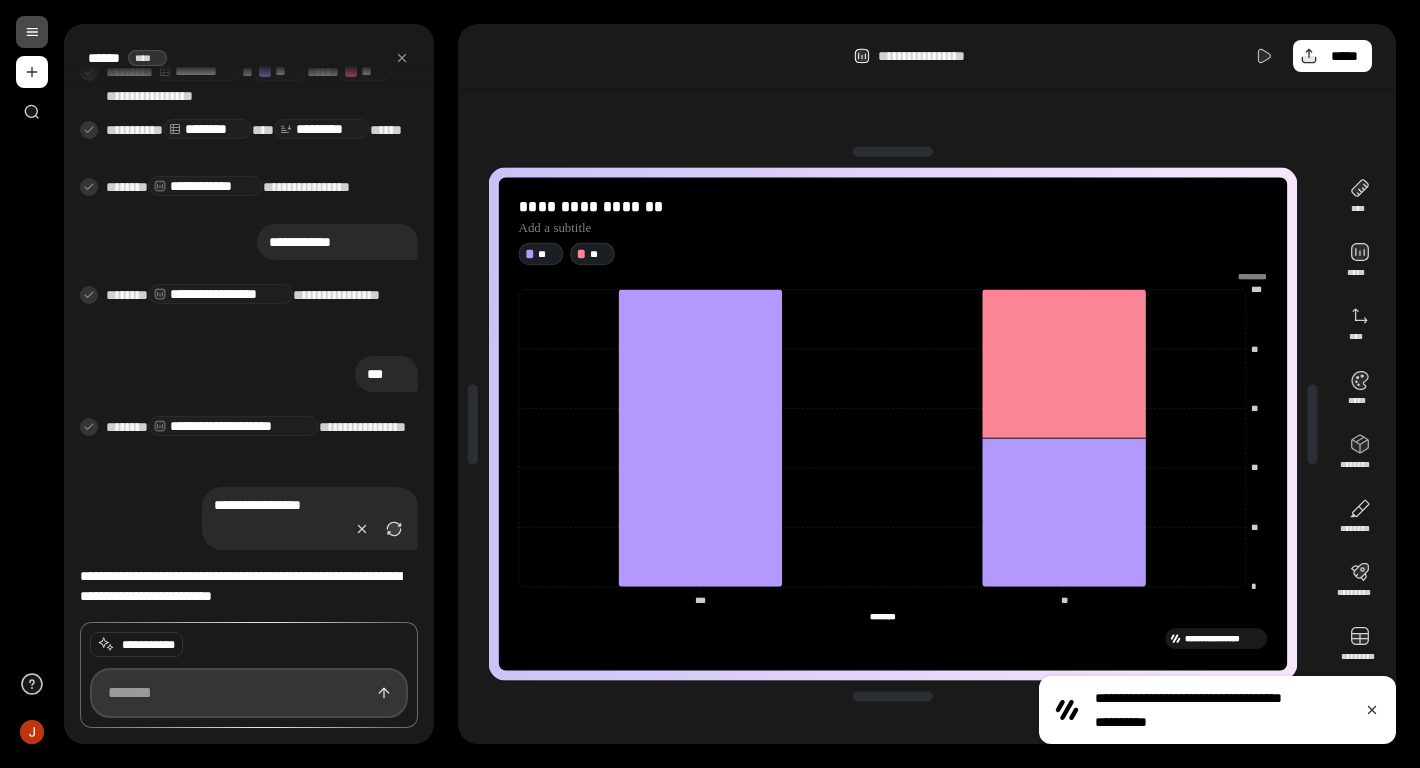 scroll, scrollTop: 504, scrollLeft: 0, axis: vertical 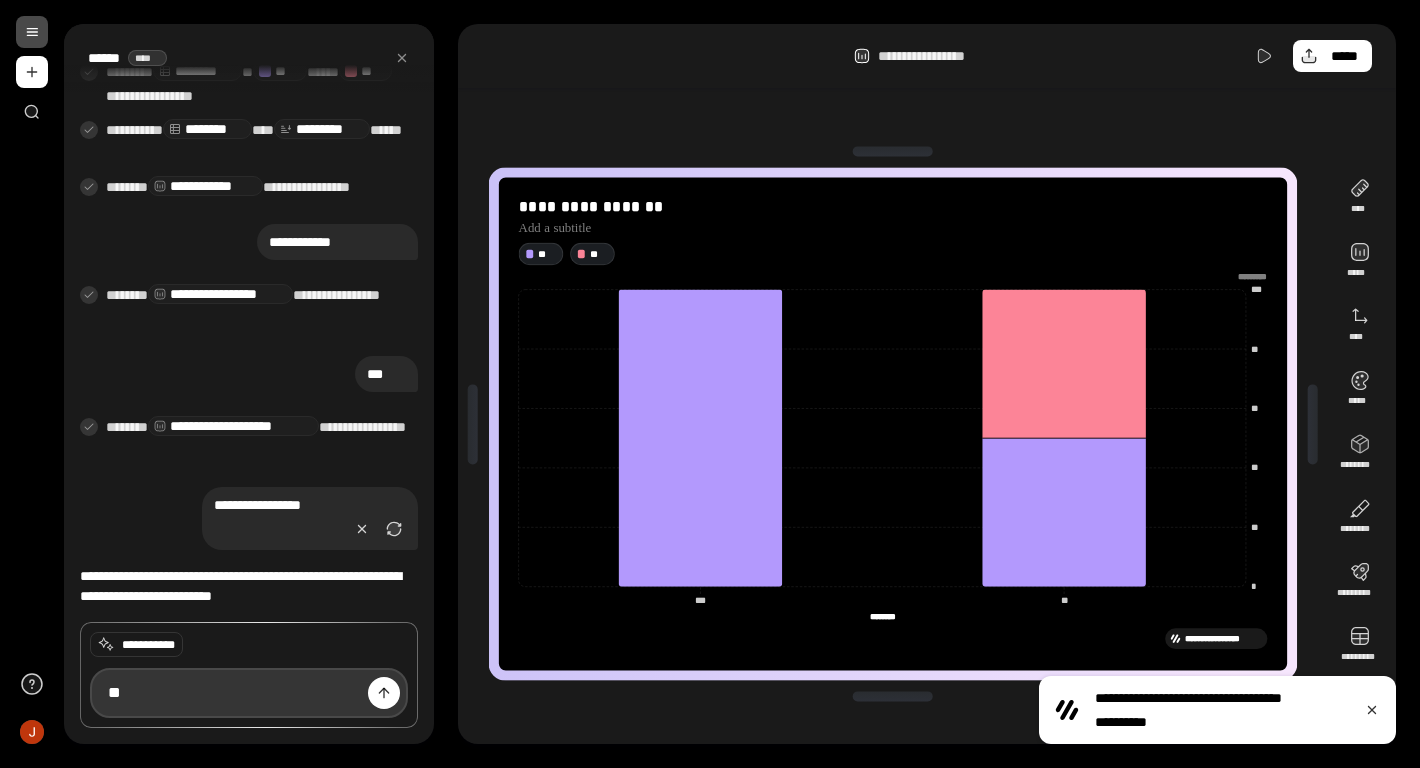 type on "*" 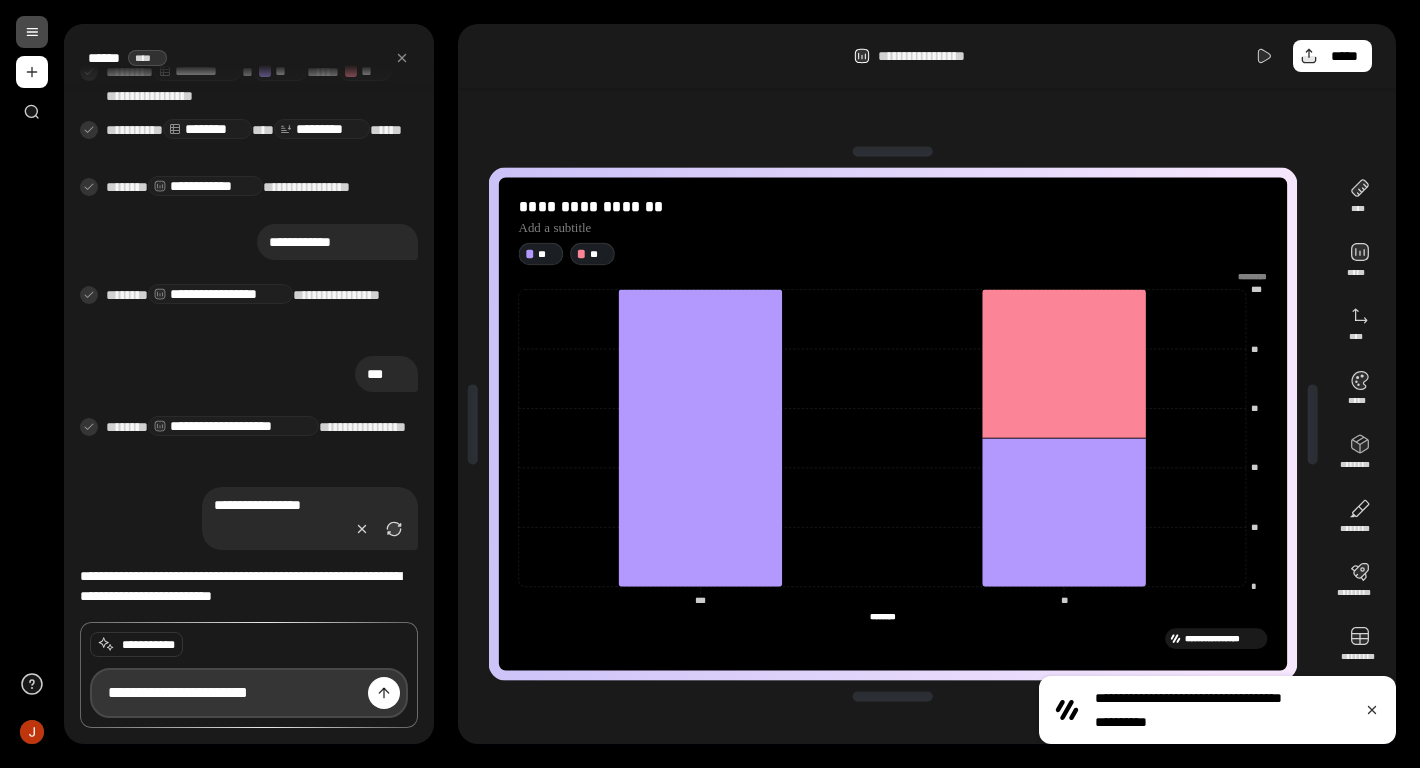 scroll, scrollTop: 0, scrollLeft: 36, axis: horizontal 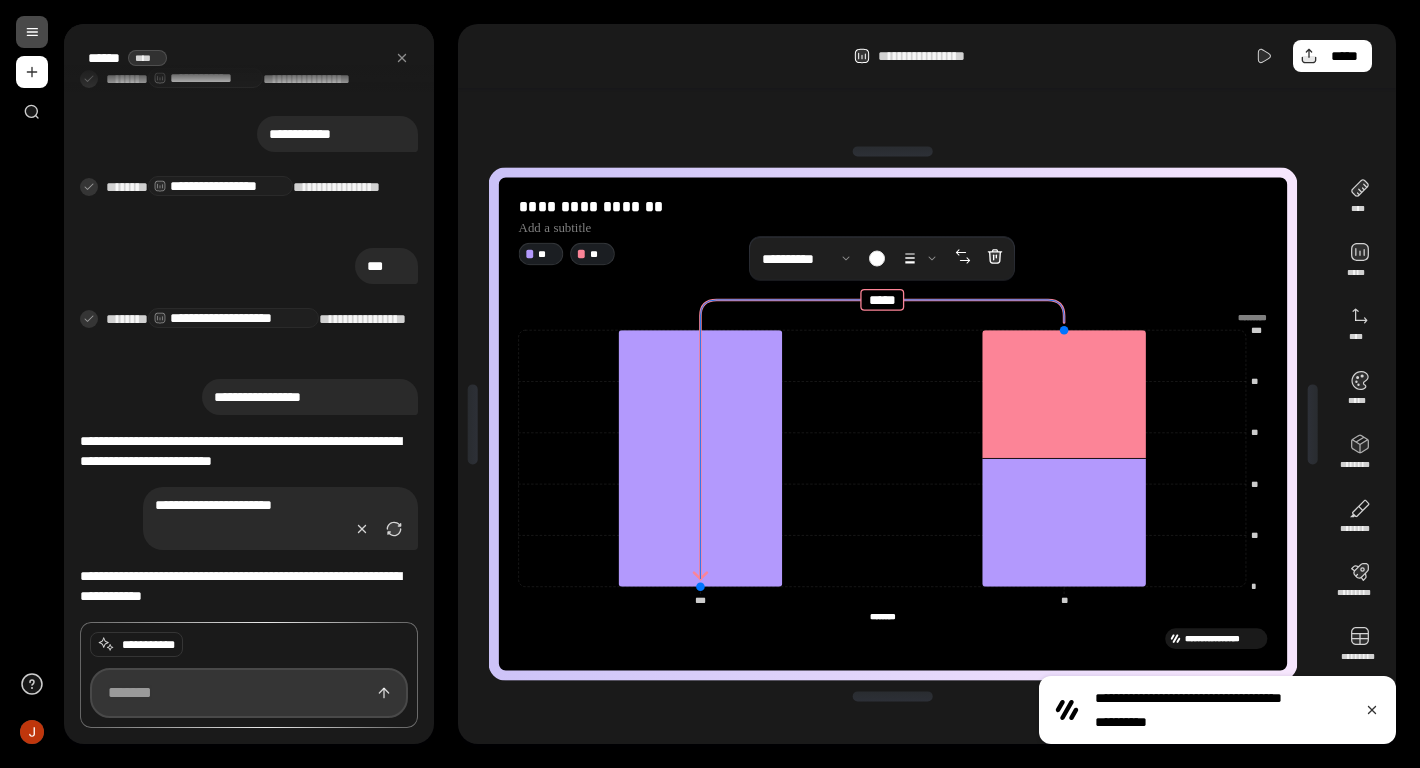 click at bounding box center (249, 693) 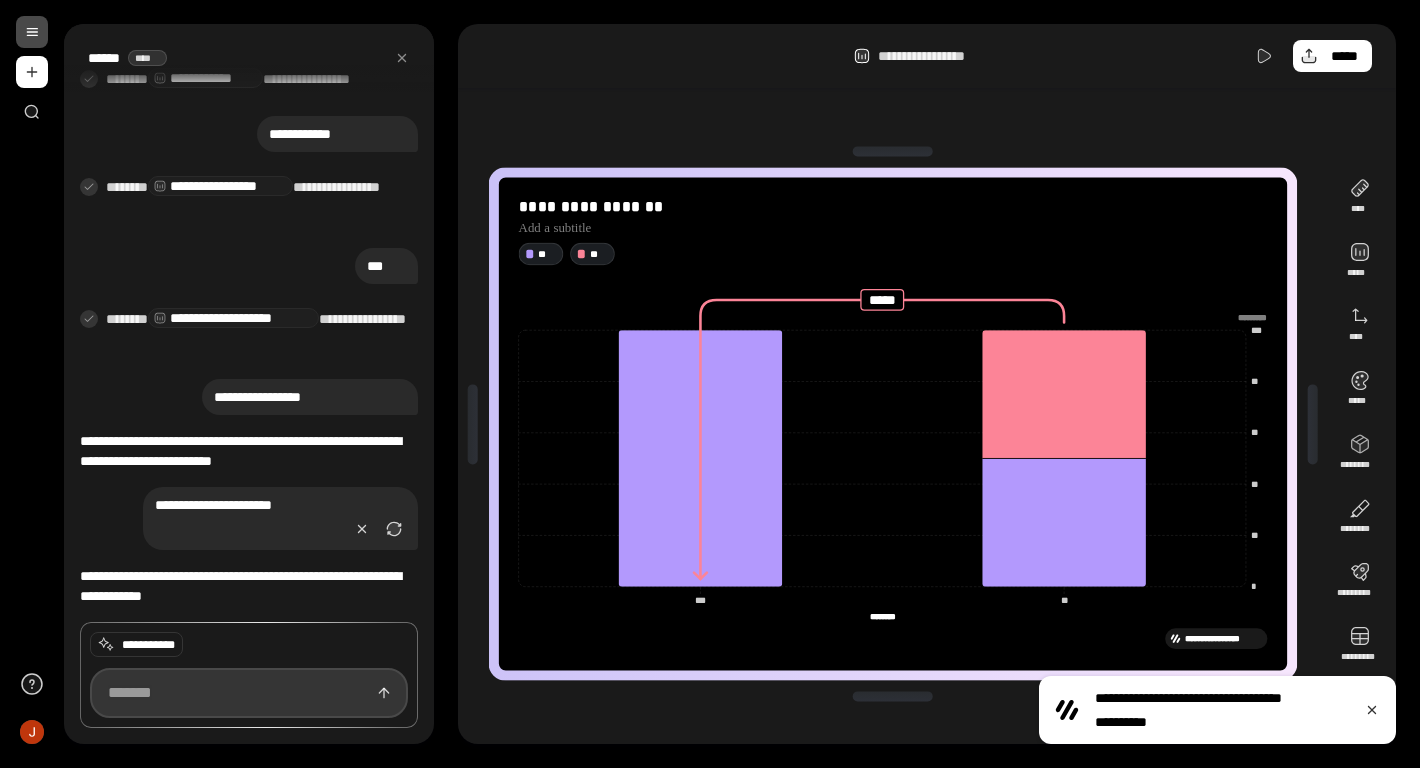 click at bounding box center (249, 693) 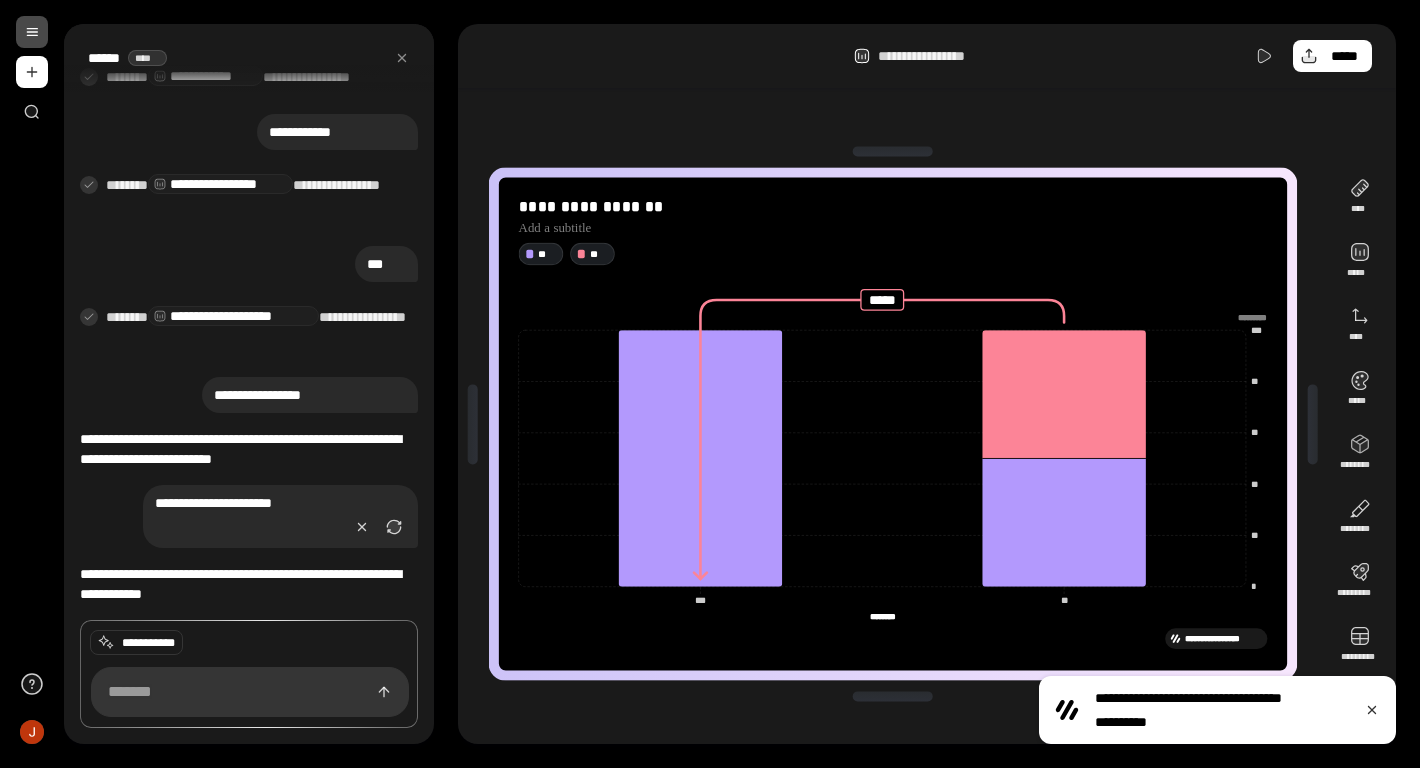 click on "**********" at bounding box center (1217, 698) 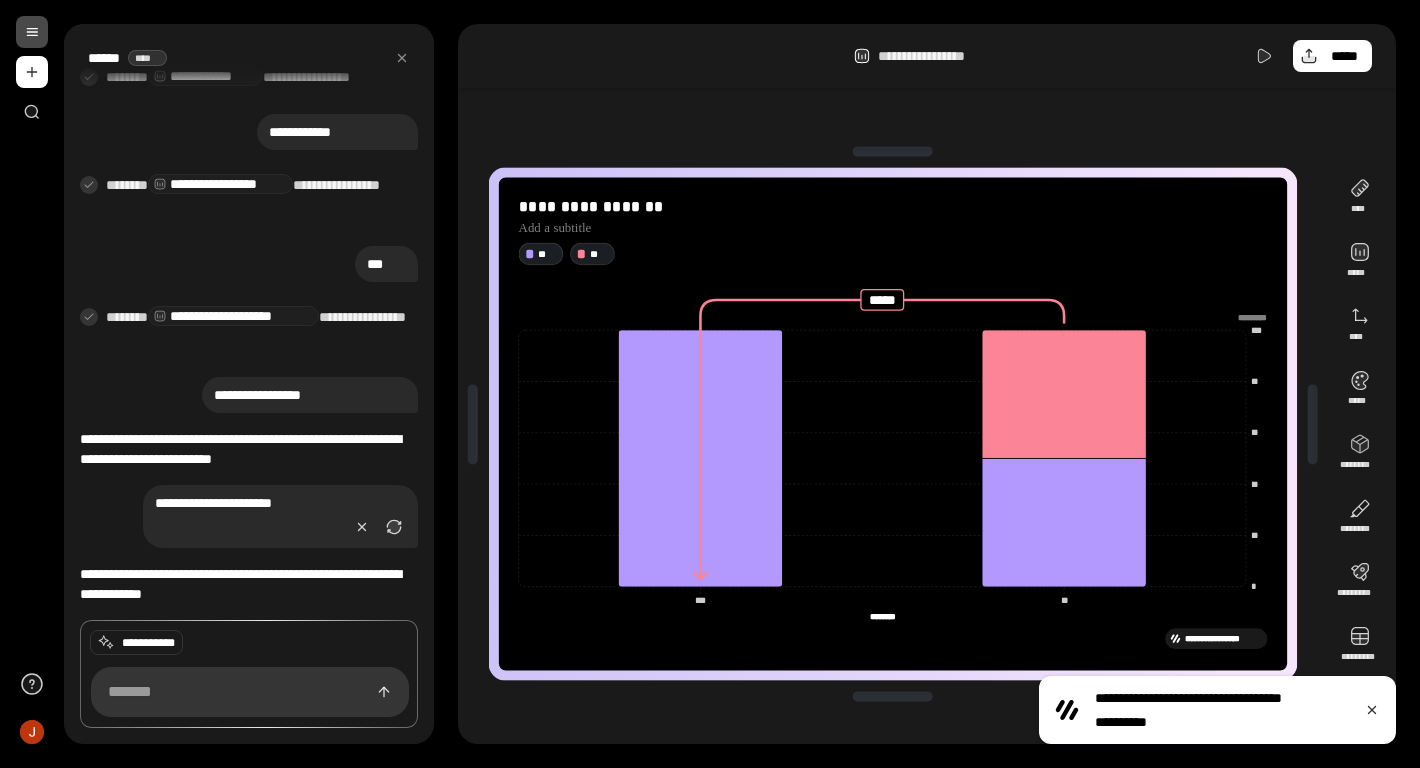 click 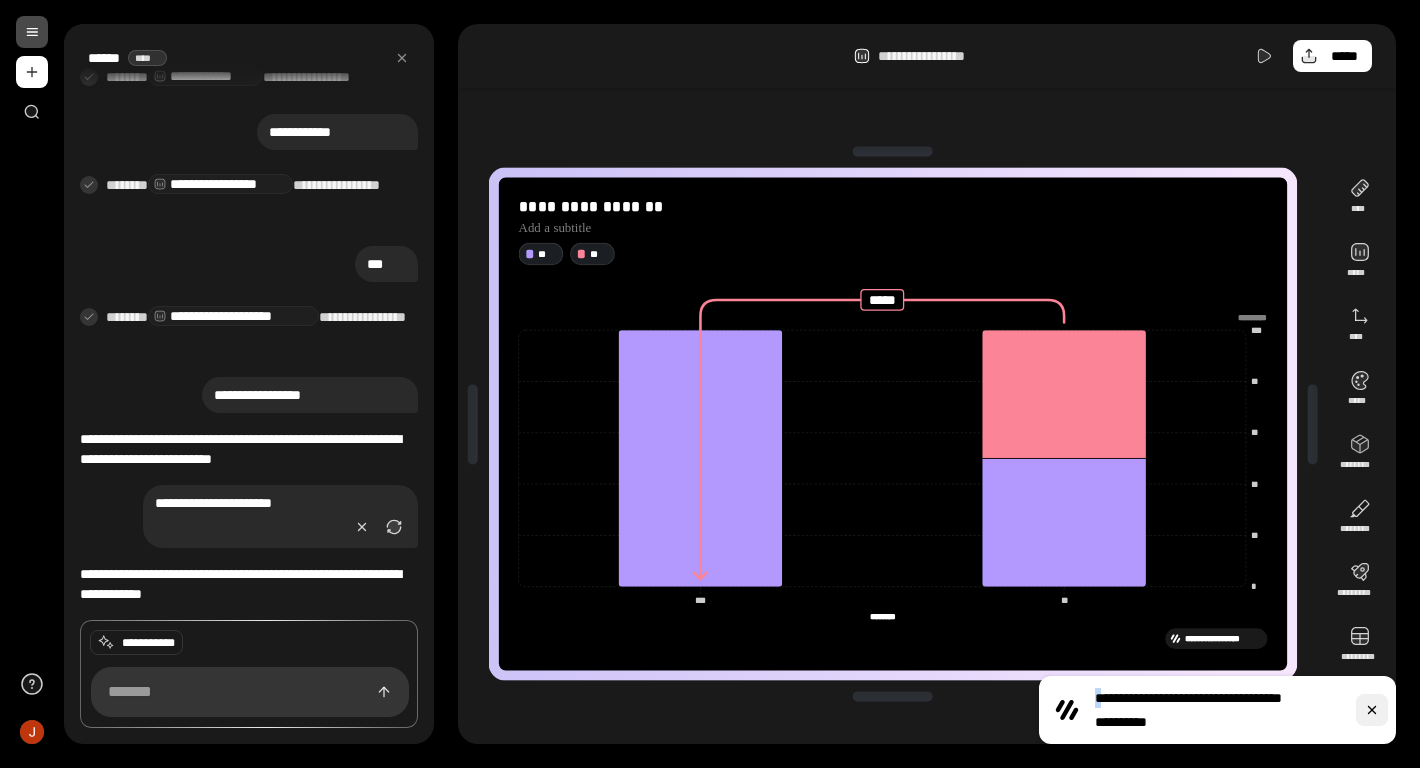 click at bounding box center (1372, 710) 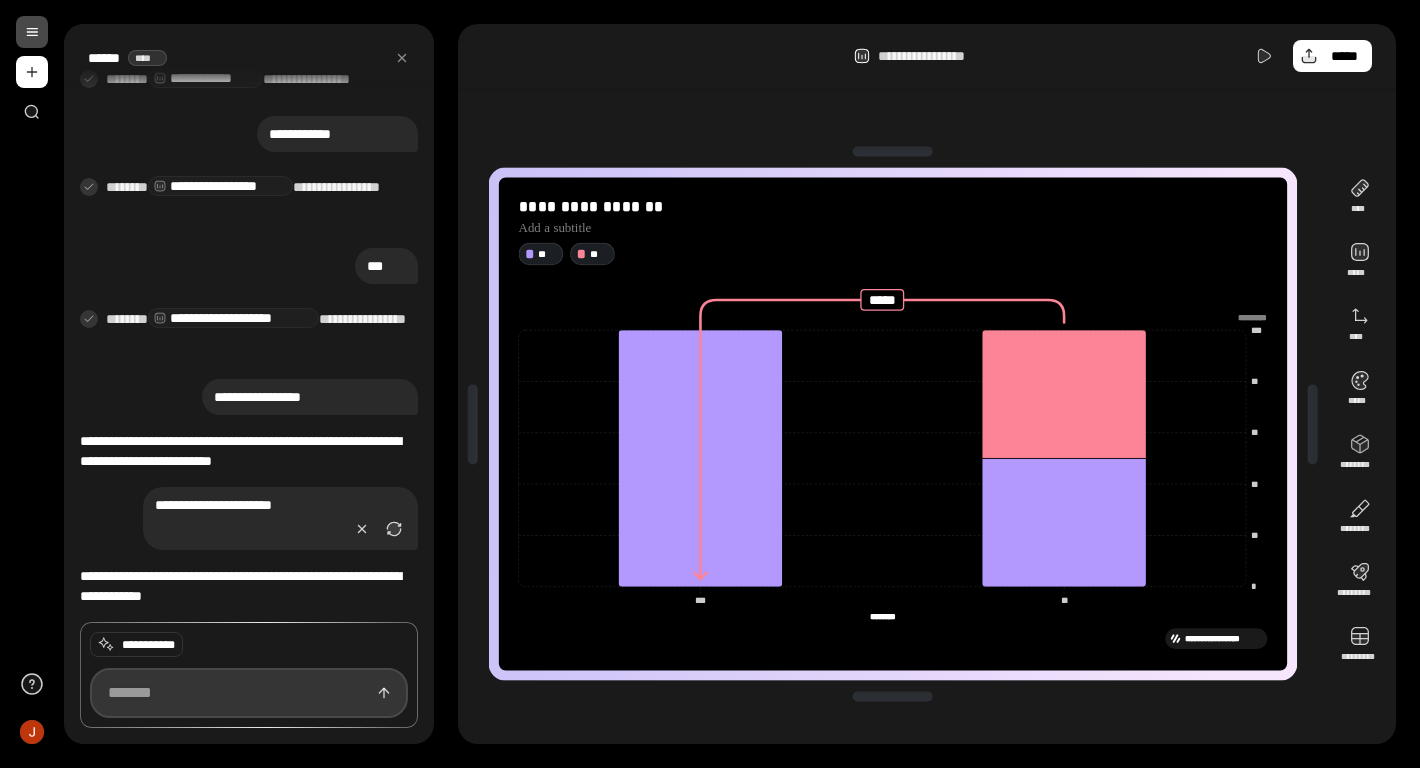 click at bounding box center [249, 693] 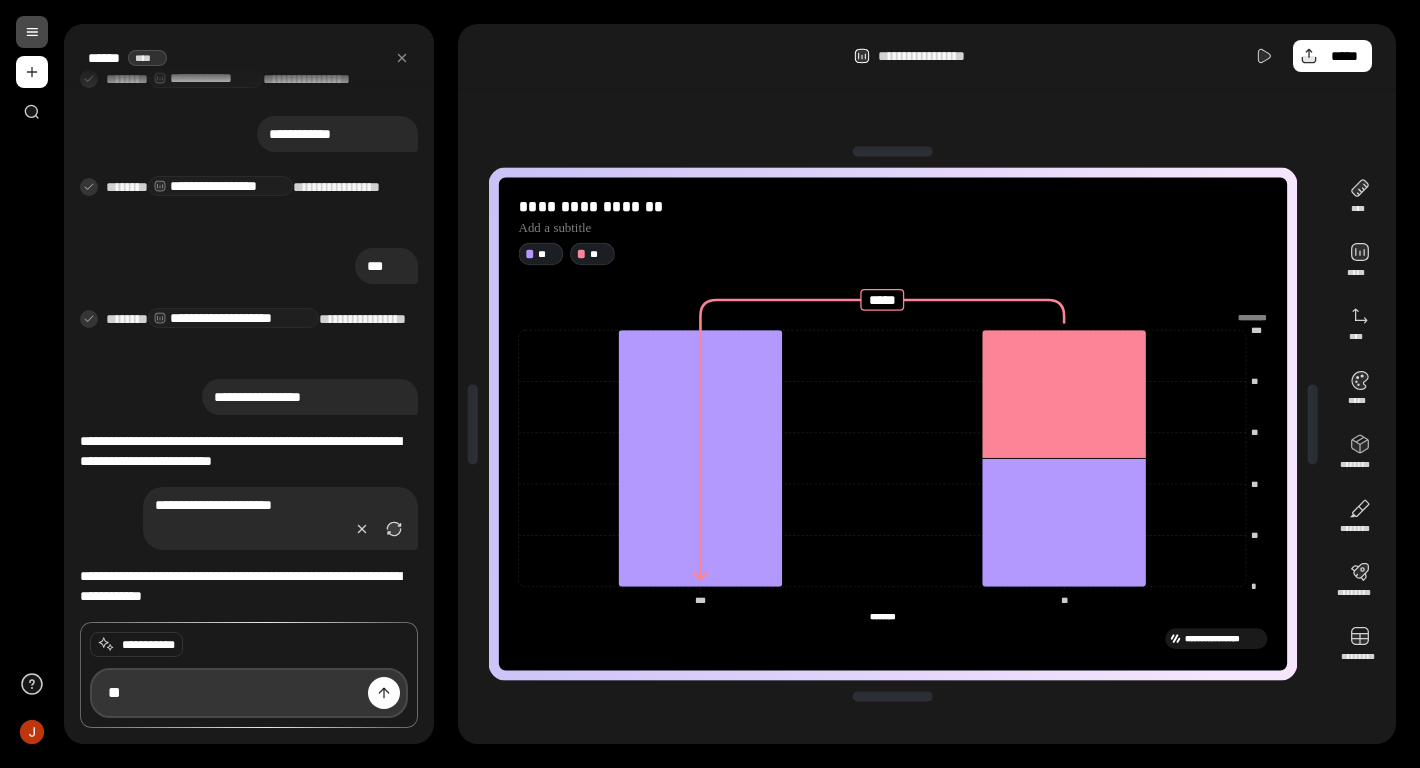 type on "**" 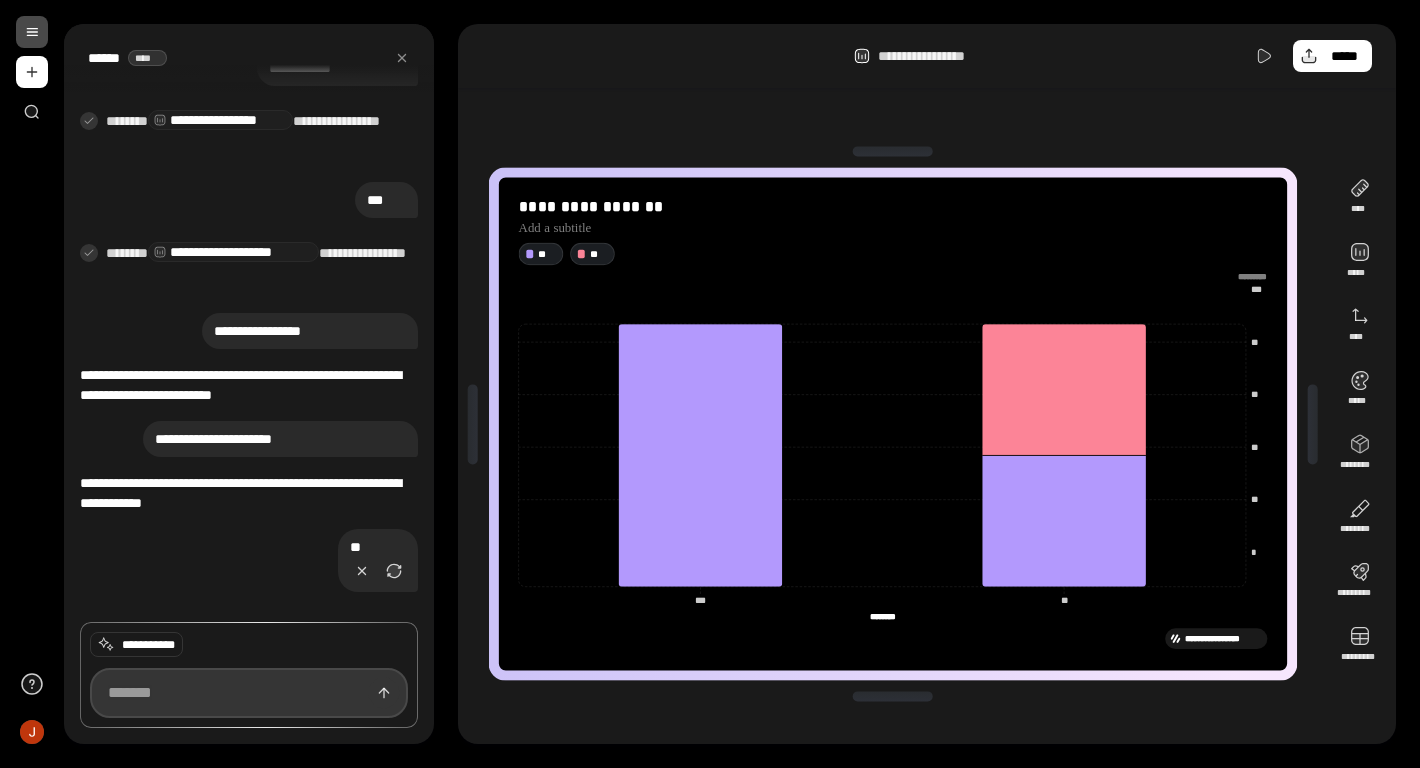 scroll, scrollTop: 740, scrollLeft: 0, axis: vertical 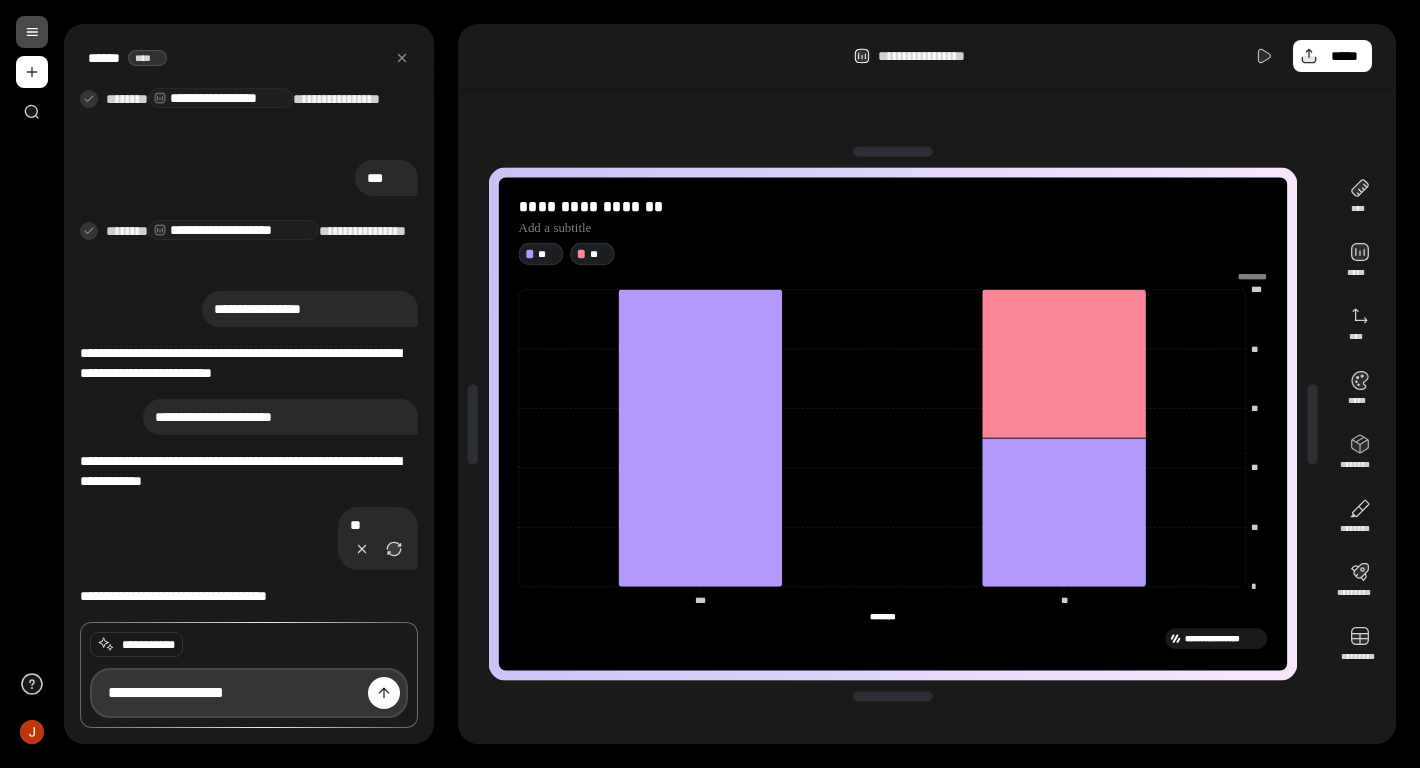 type on "**********" 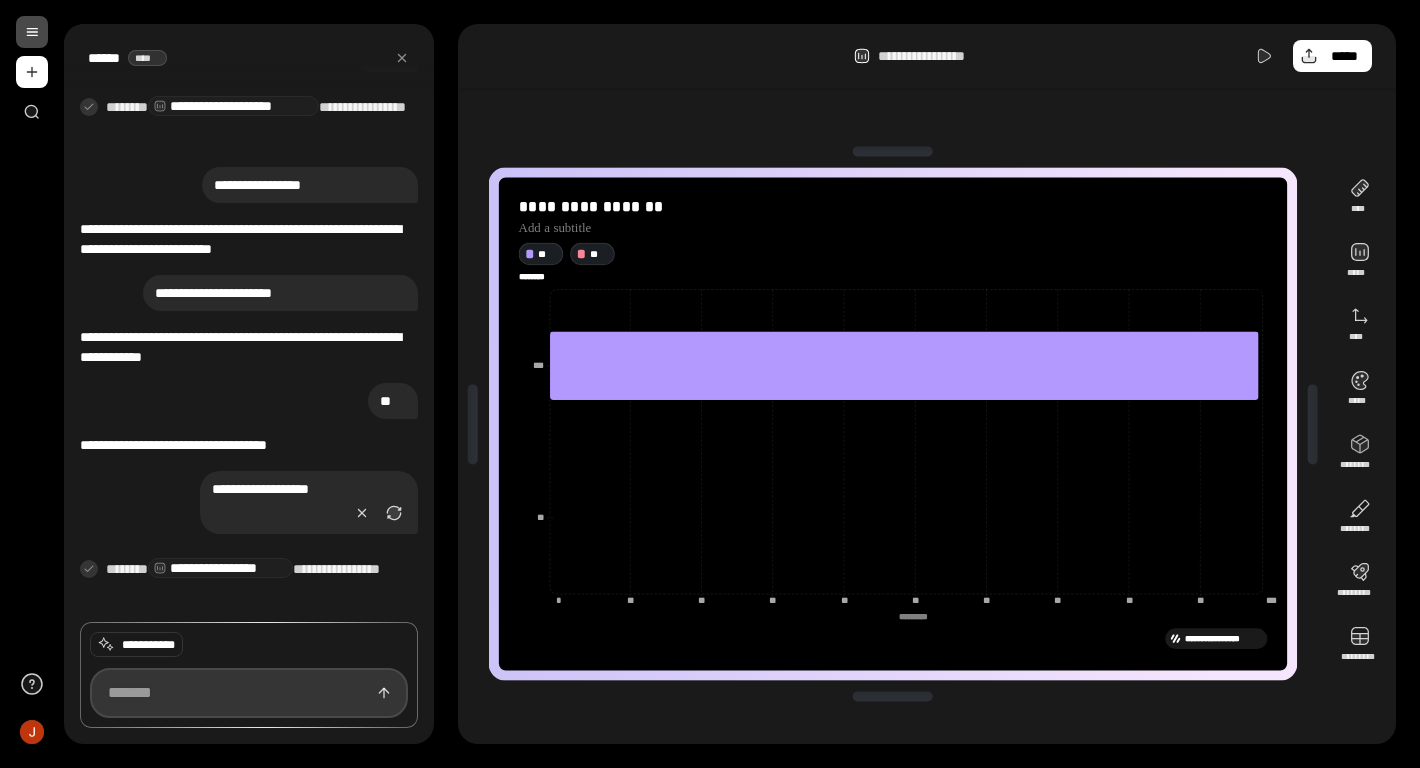 scroll, scrollTop: 863, scrollLeft: 0, axis: vertical 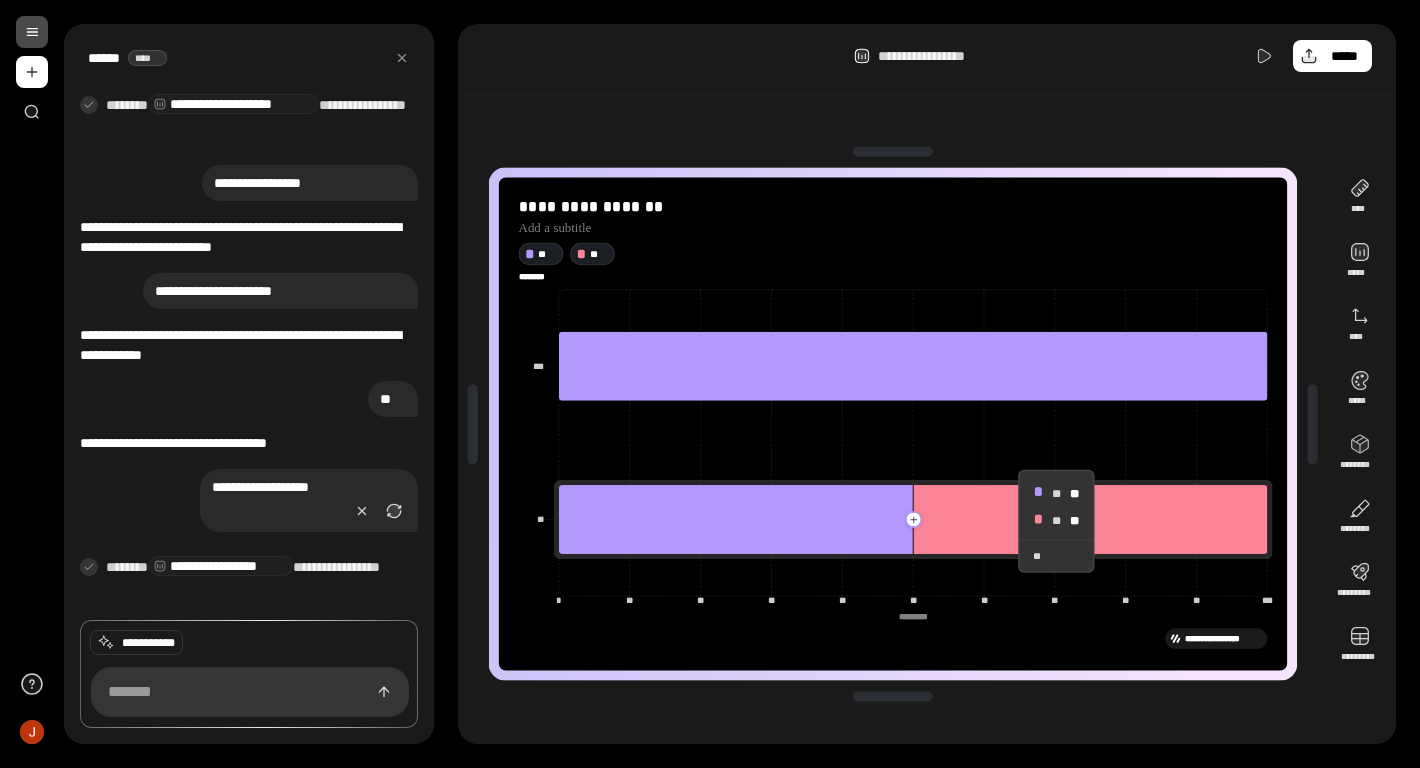 click 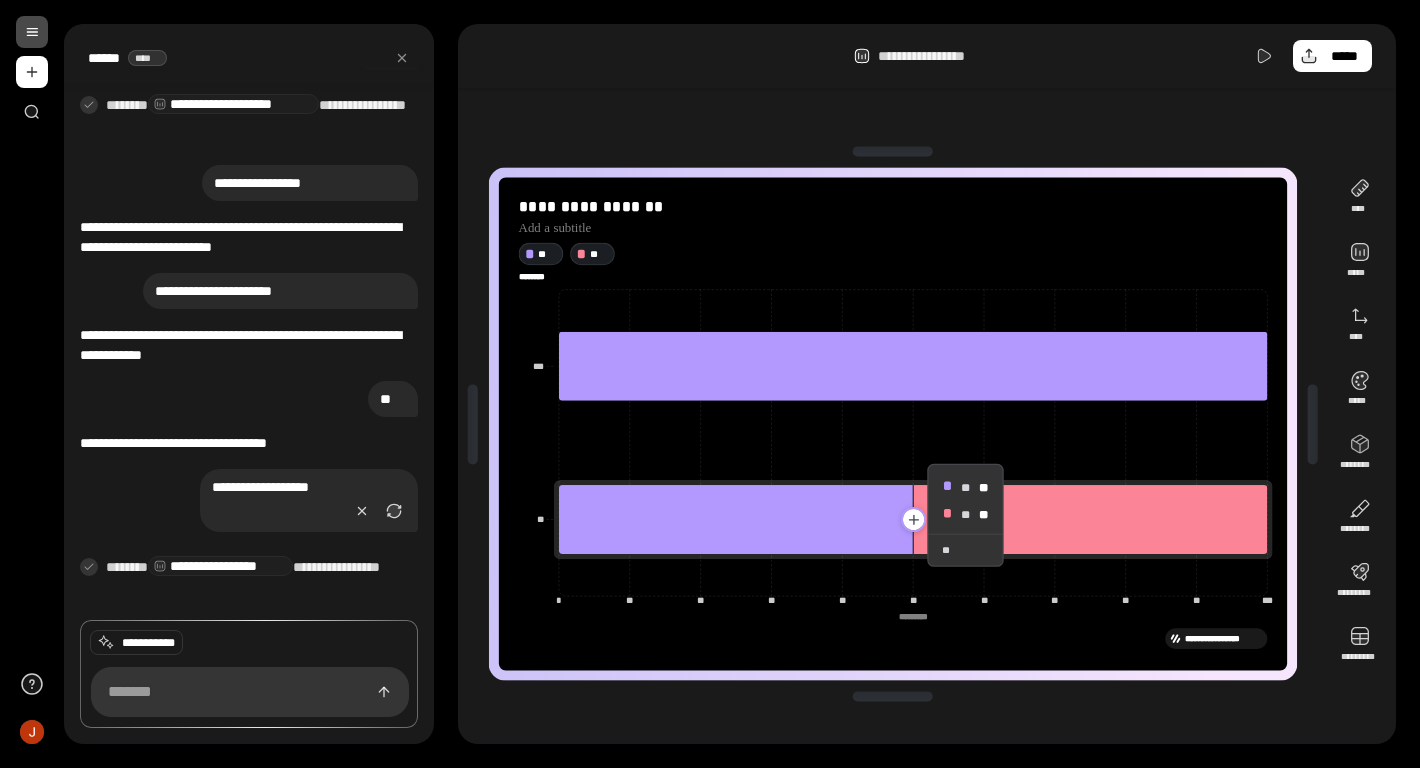 click 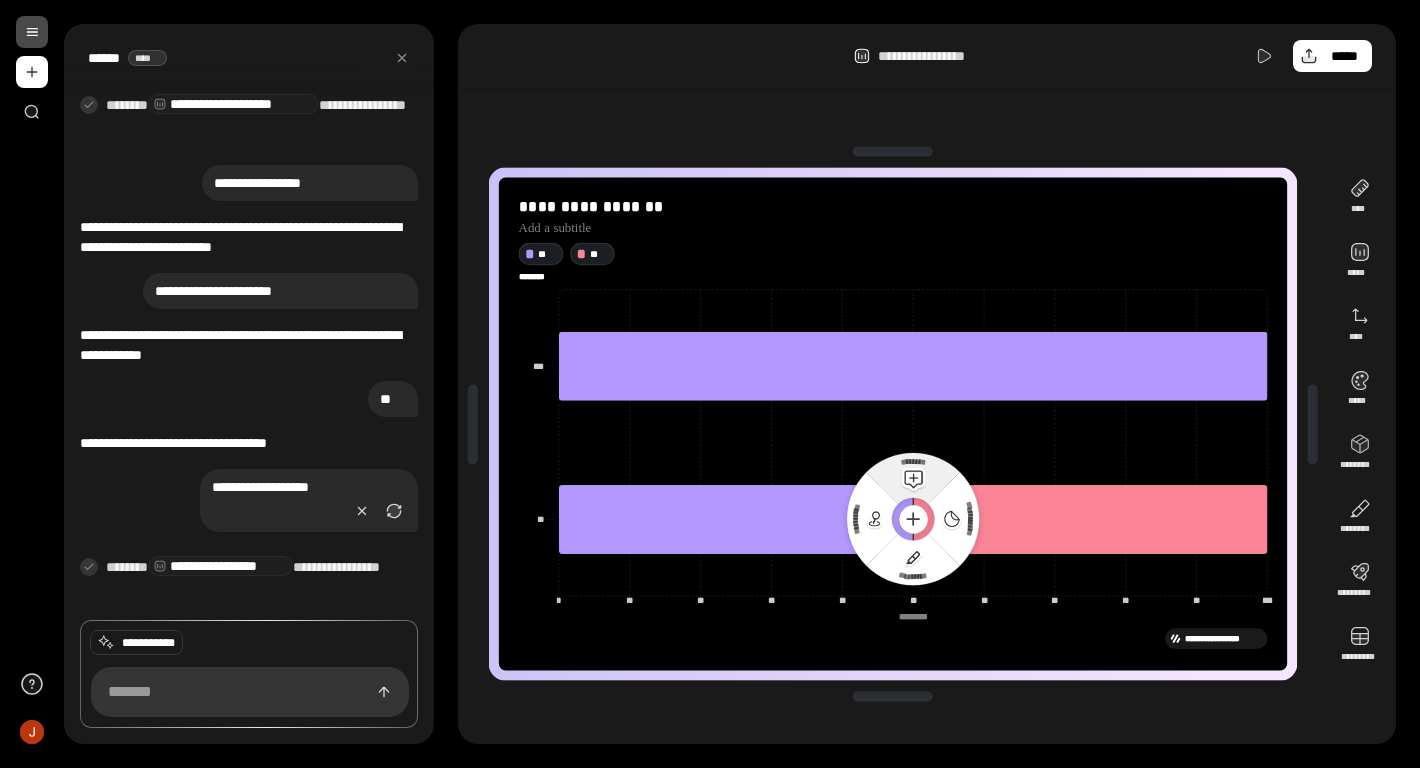 click 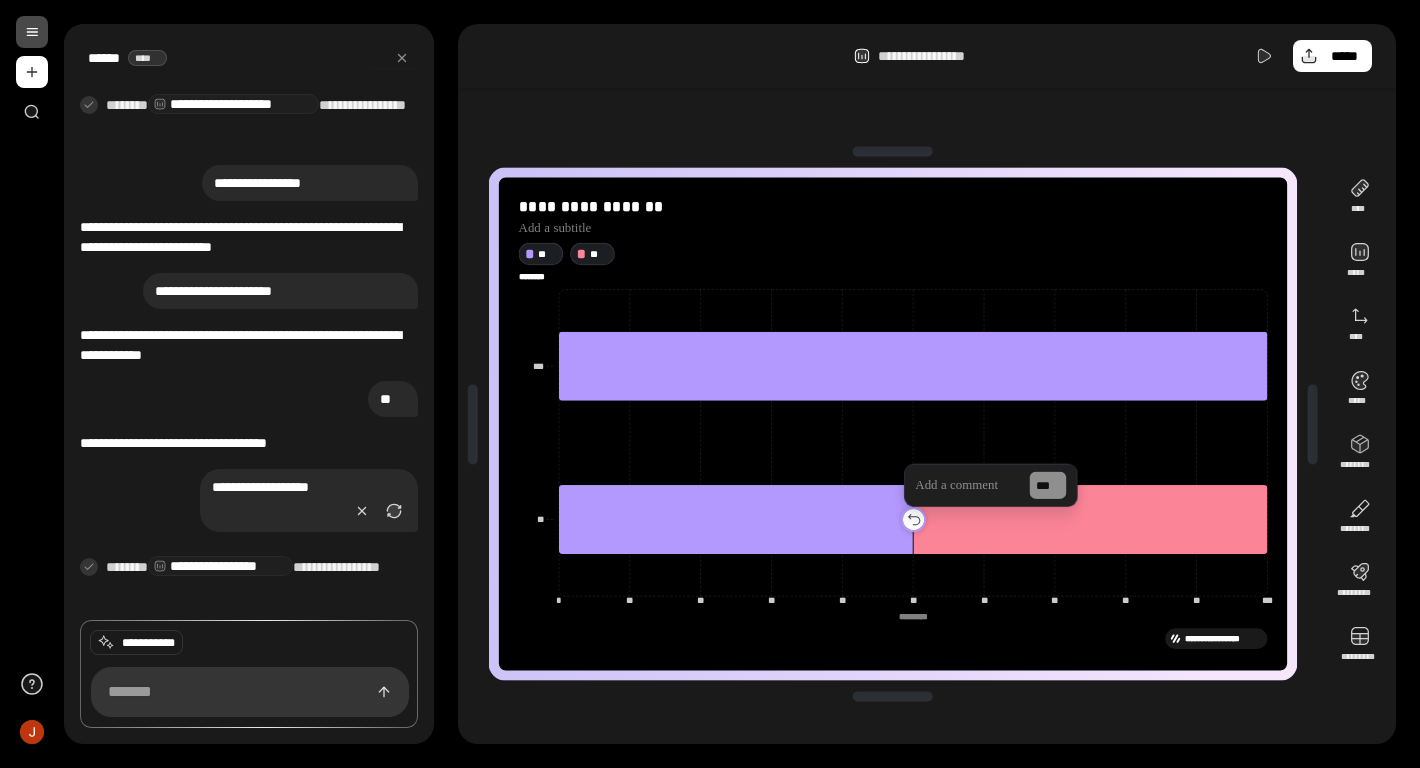 click at bounding box center [912, 518] 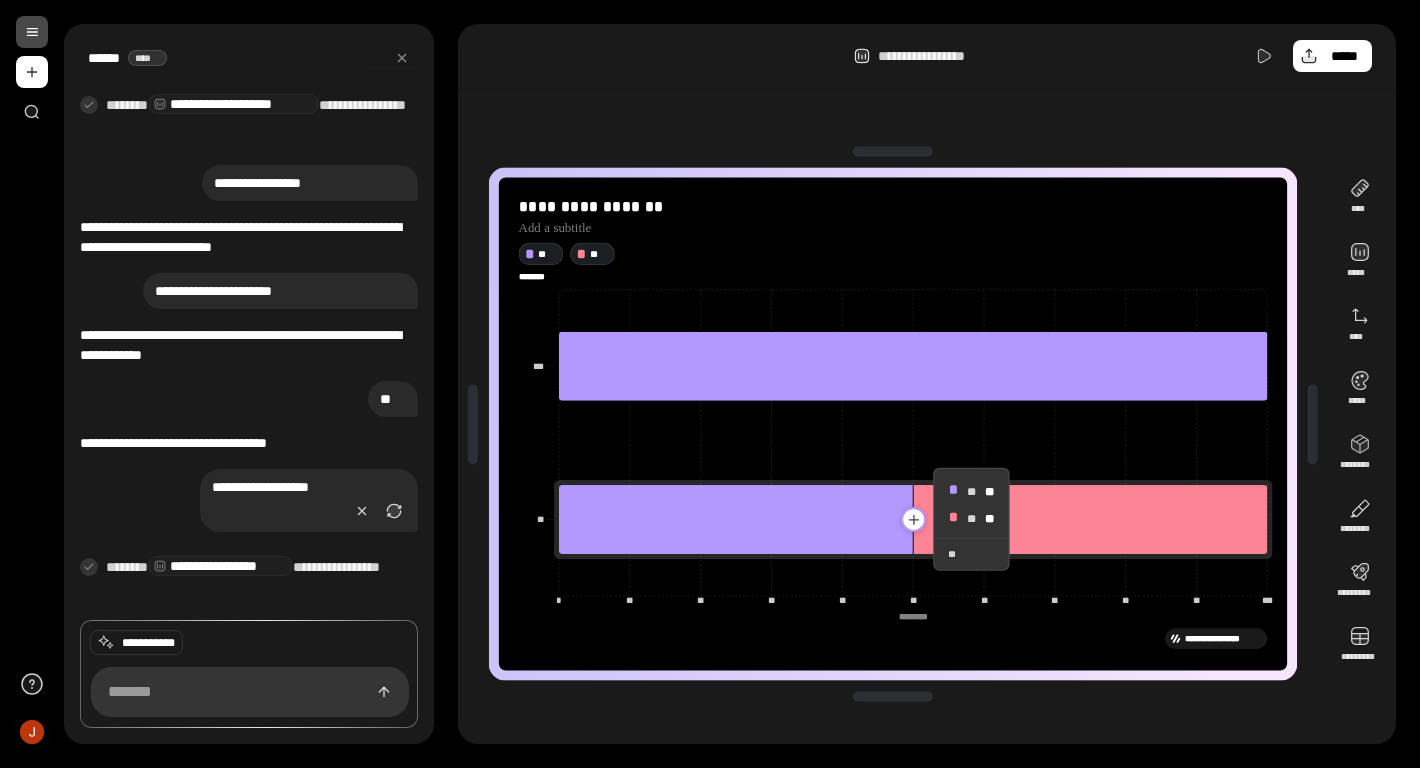 click 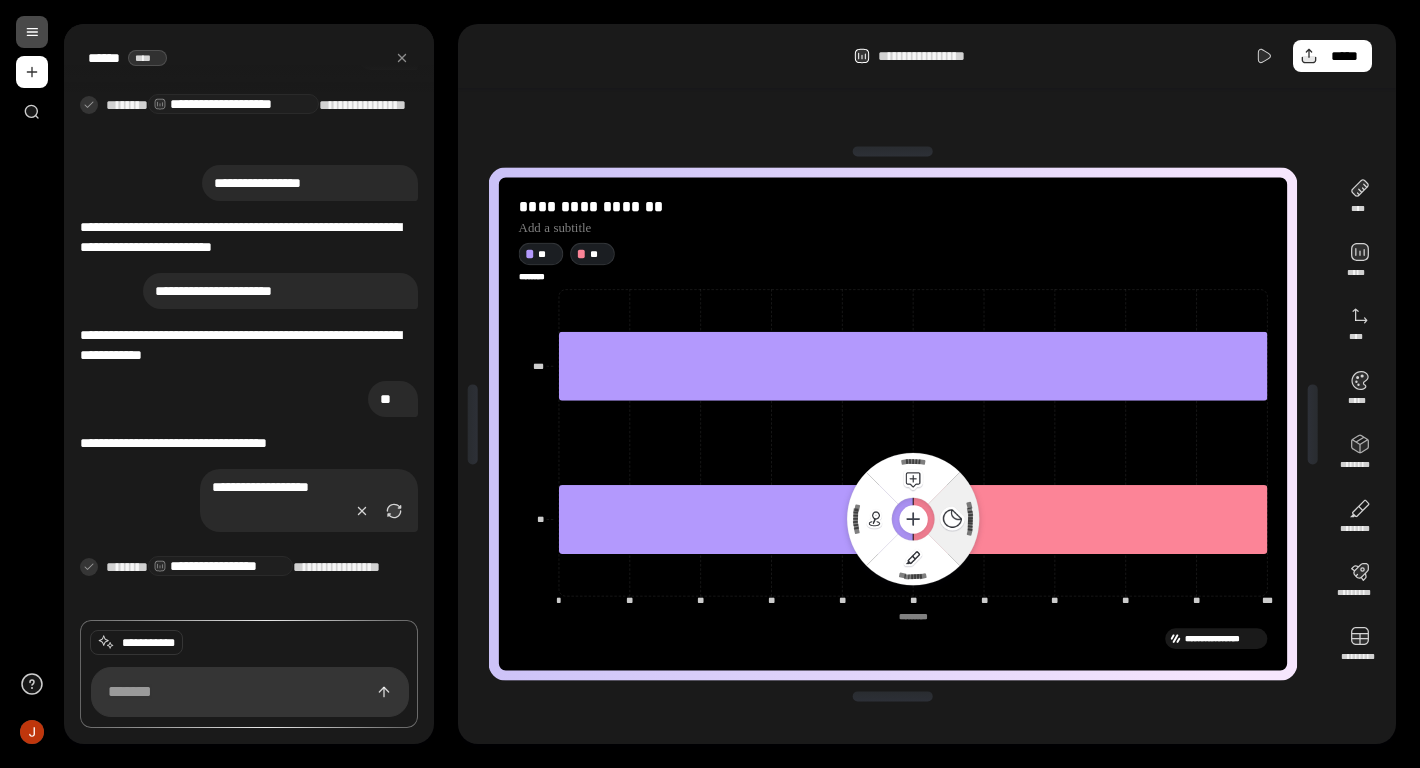 click 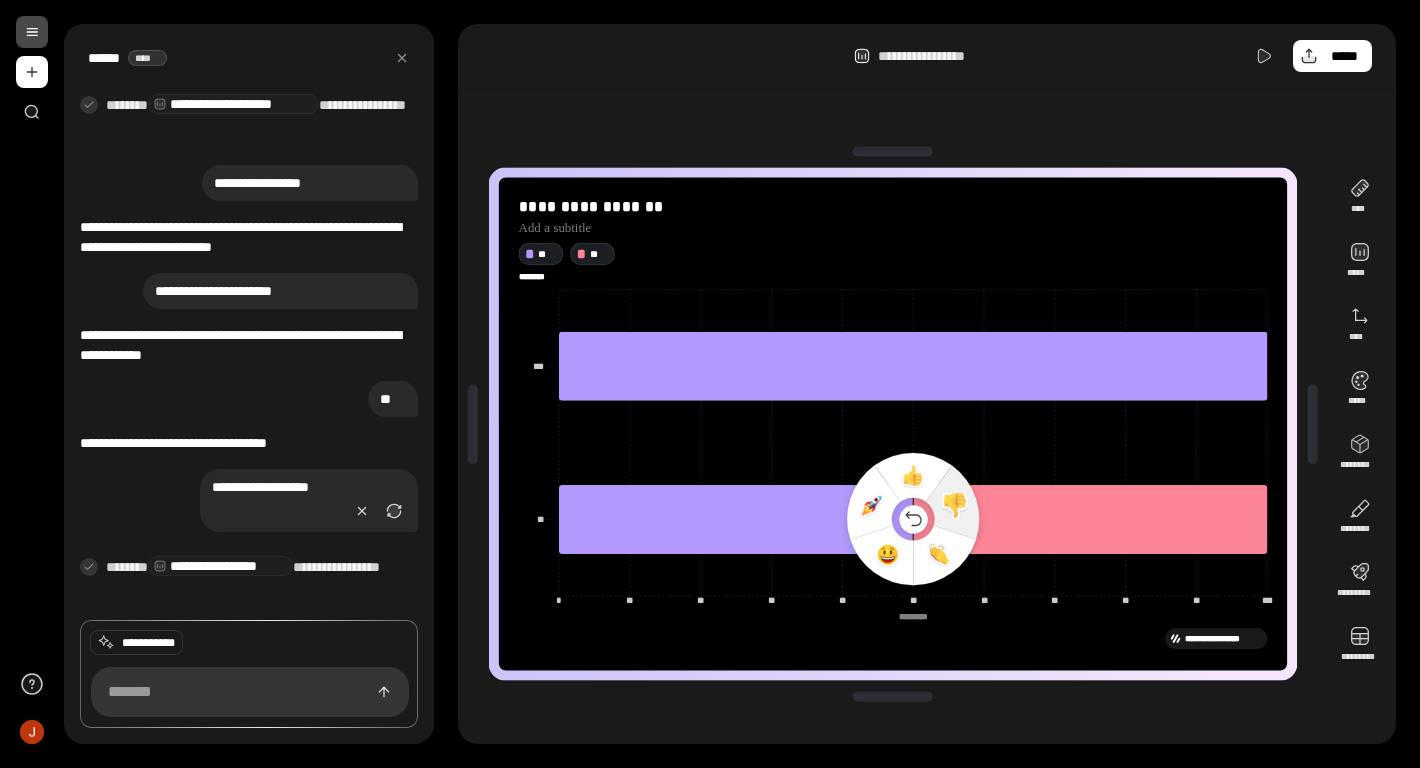 click 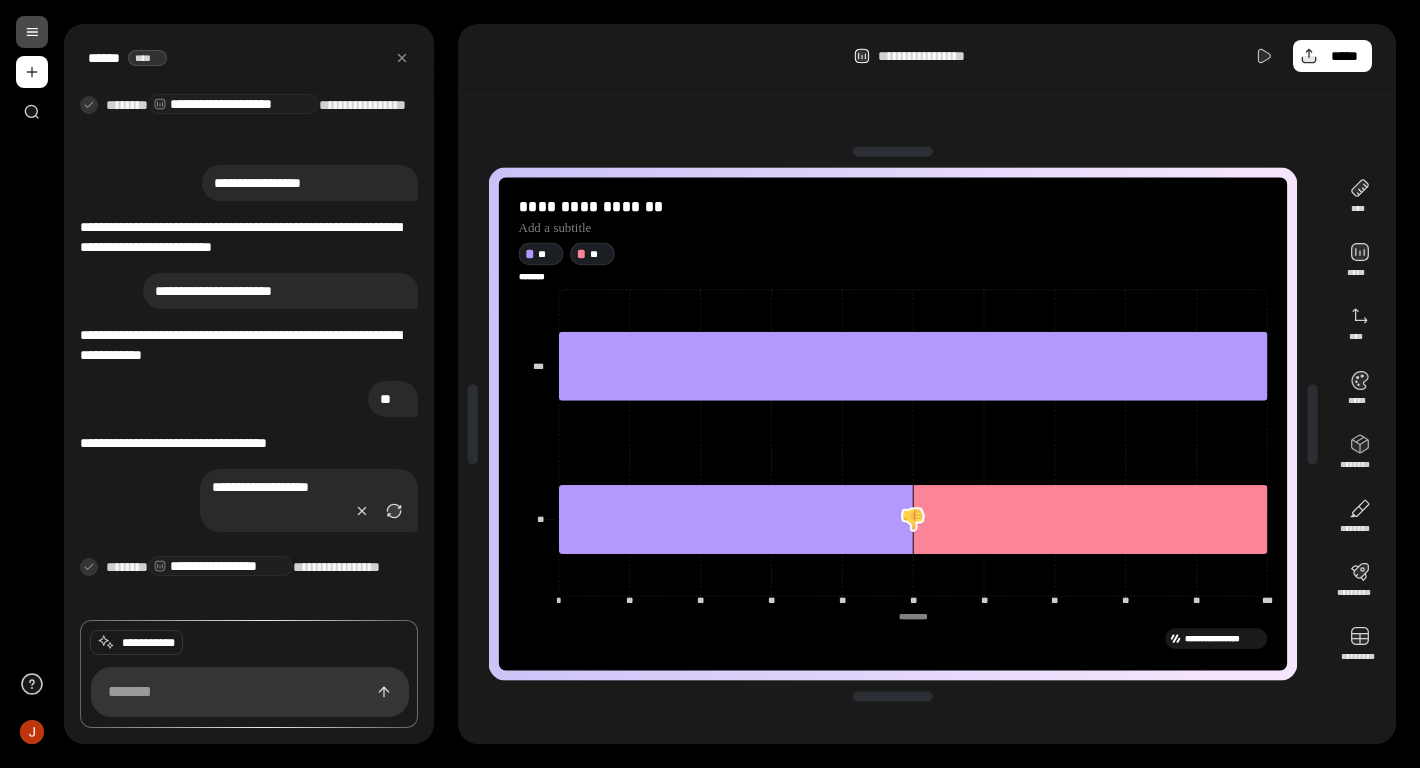 click at bounding box center [912, 518] 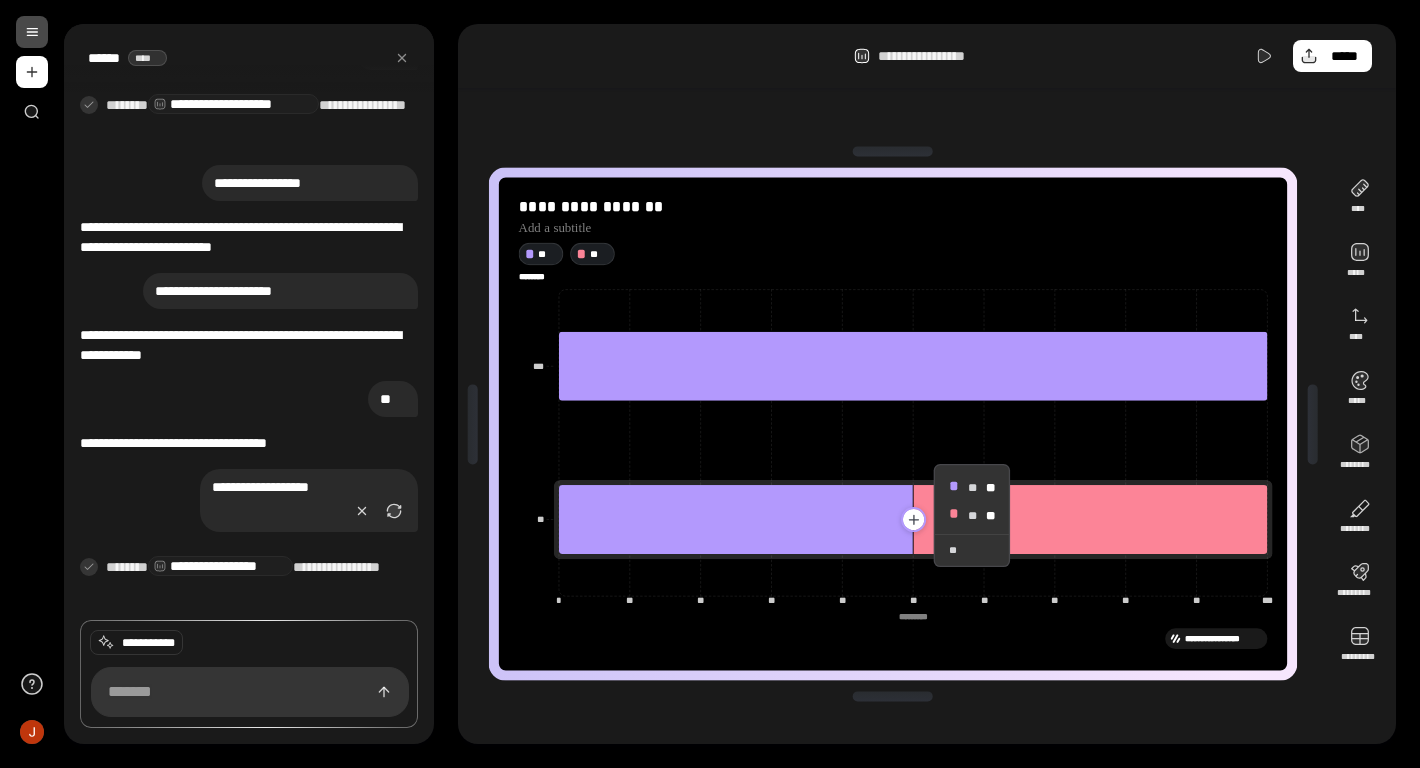 click 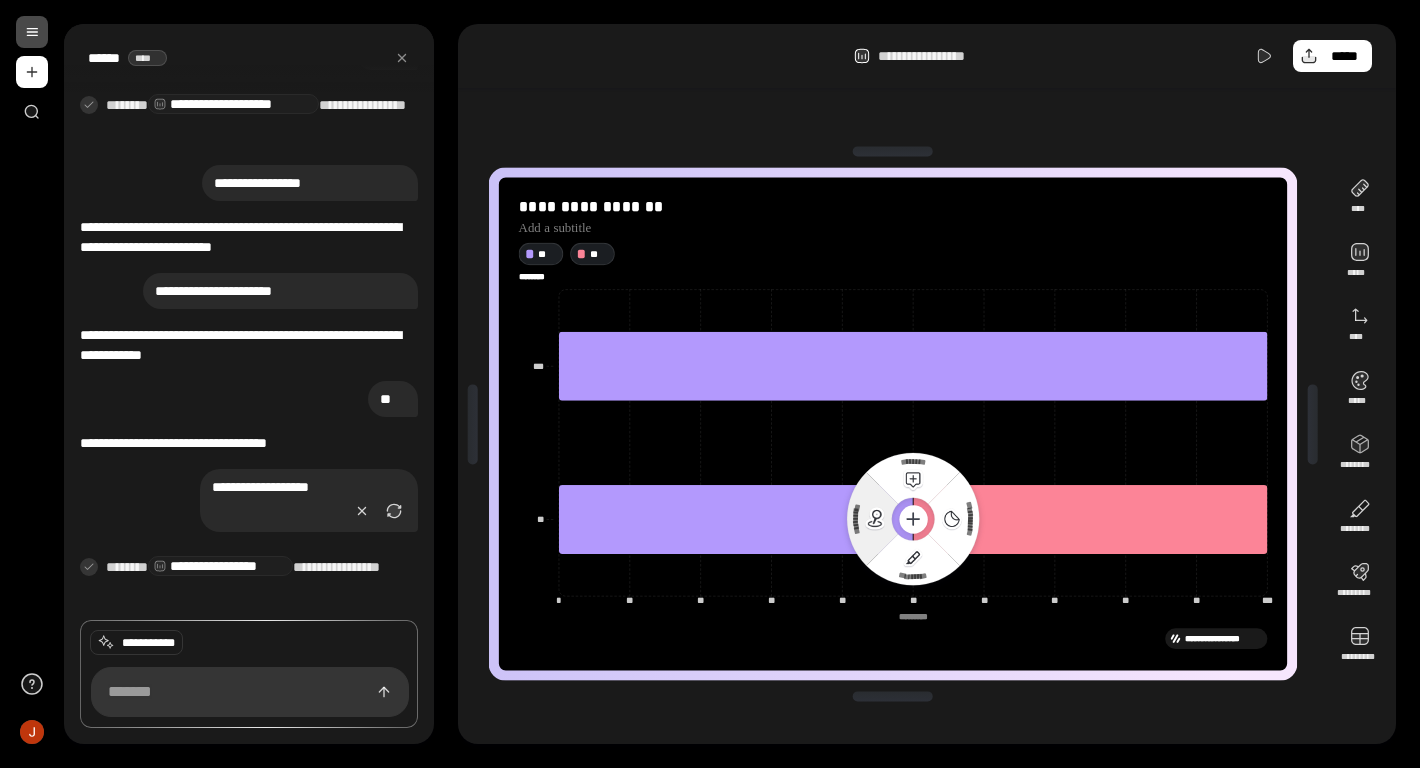 click 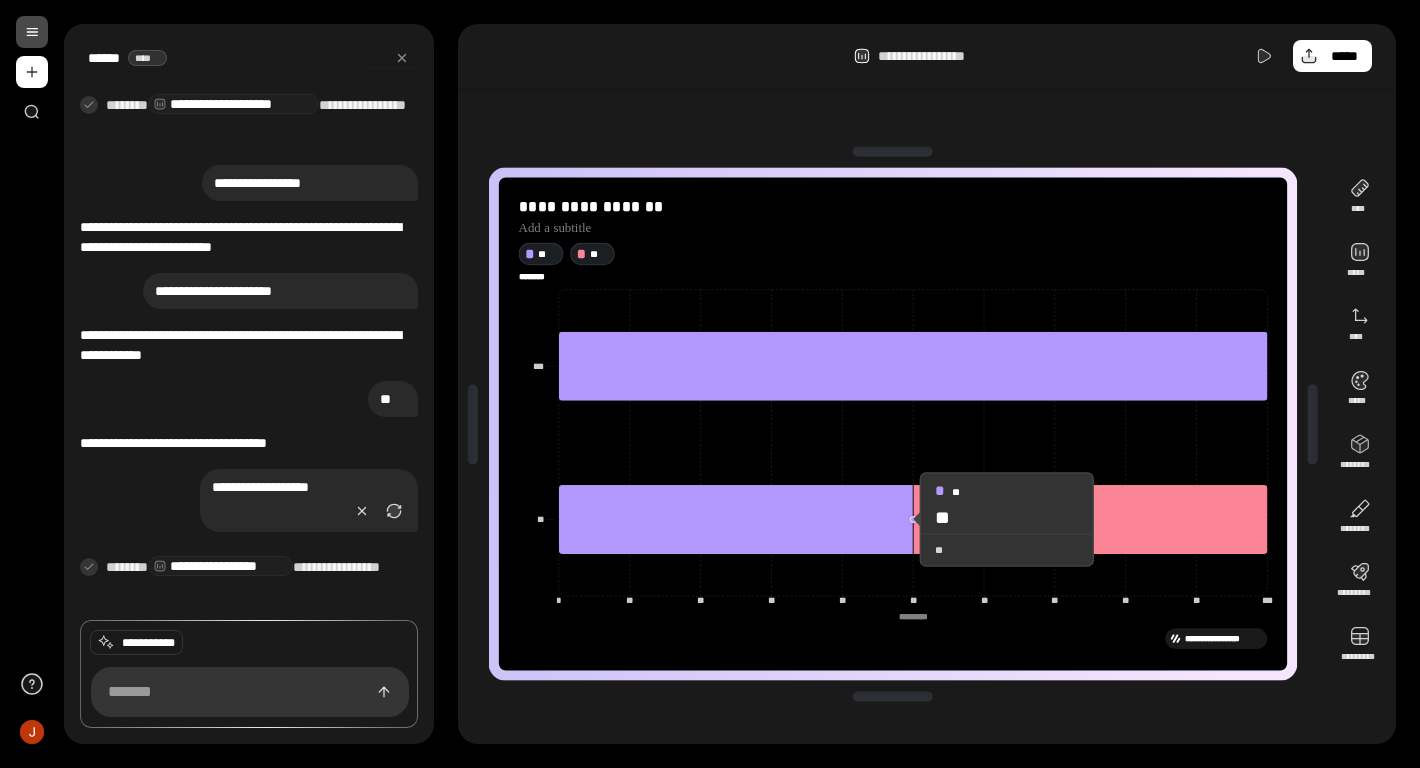 drag, startPoint x: 911, startPoint y: 521, endPoint x: 971, endPoint y: 517, distance: 60.133186 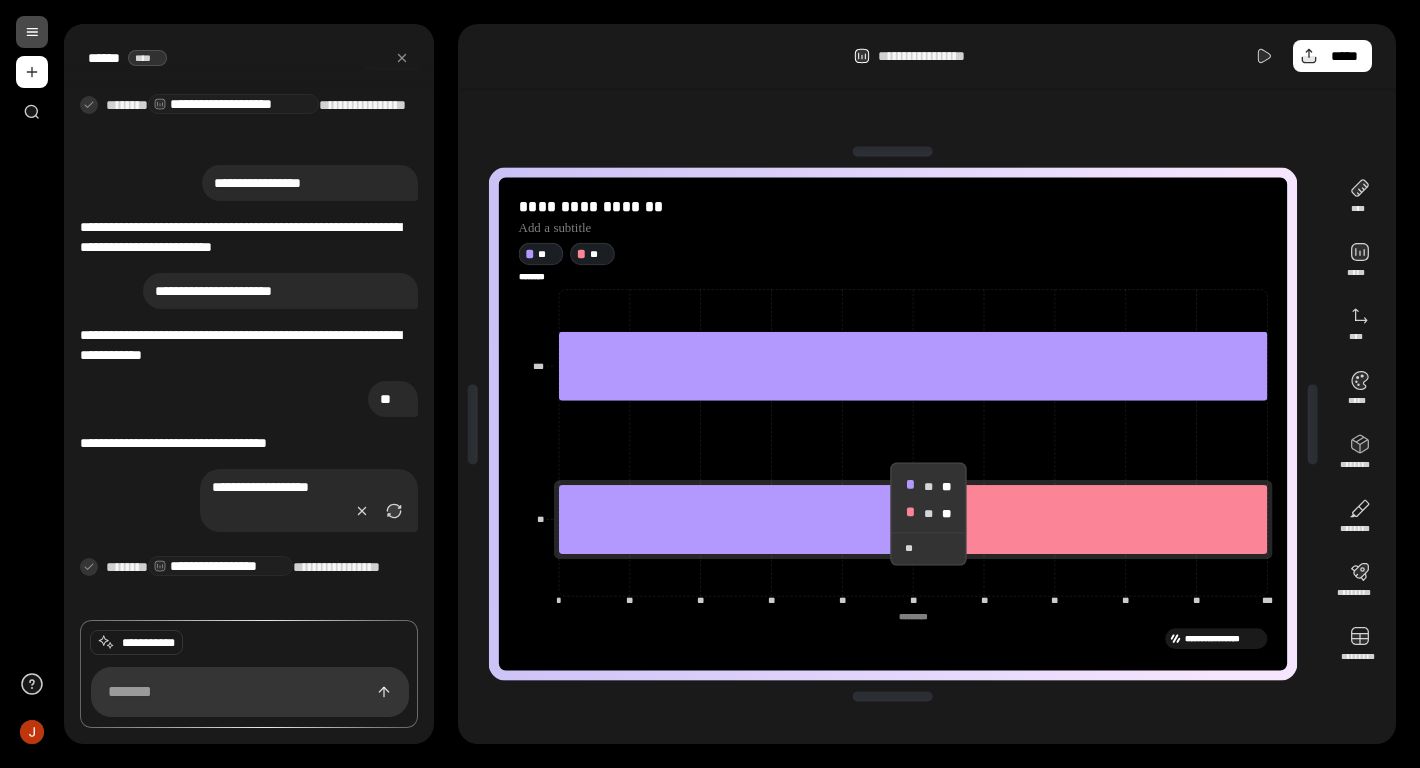 click 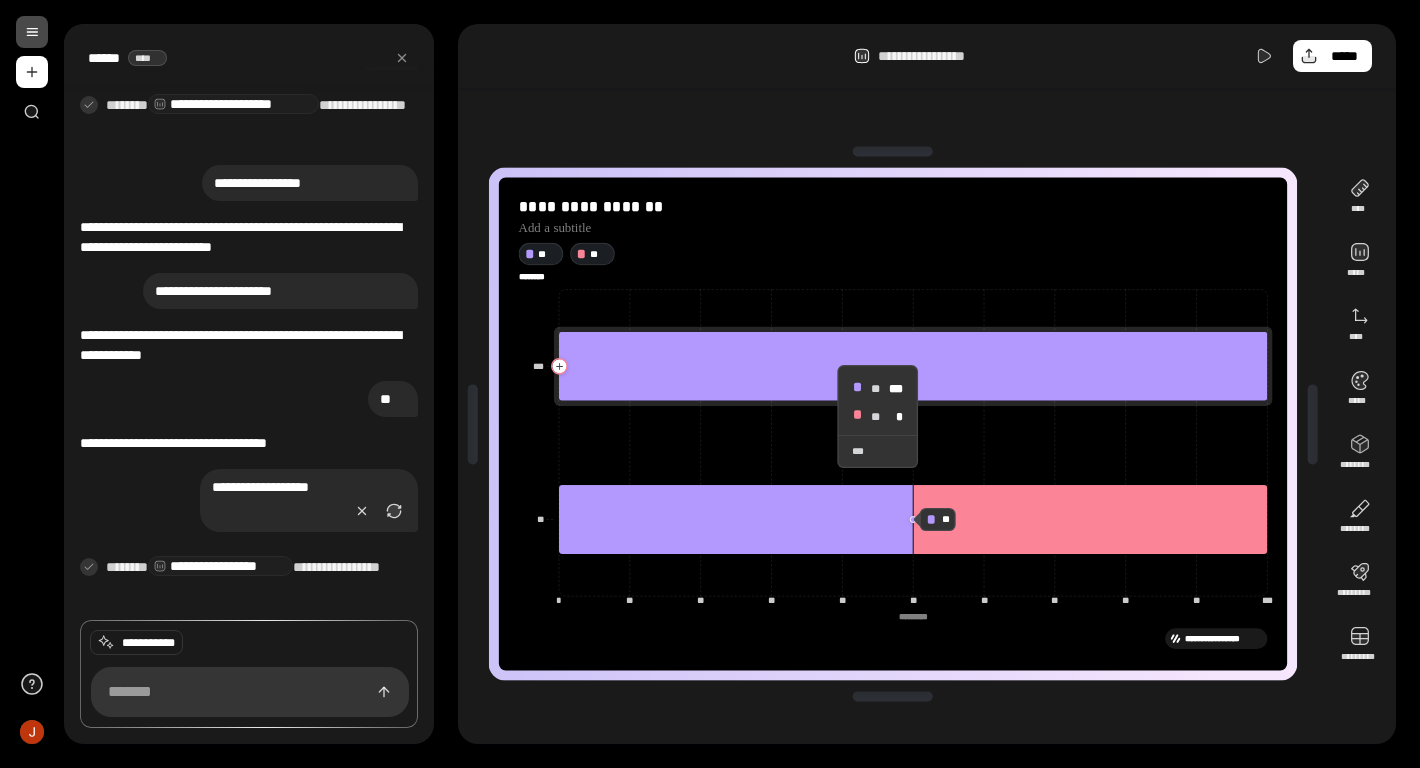 click 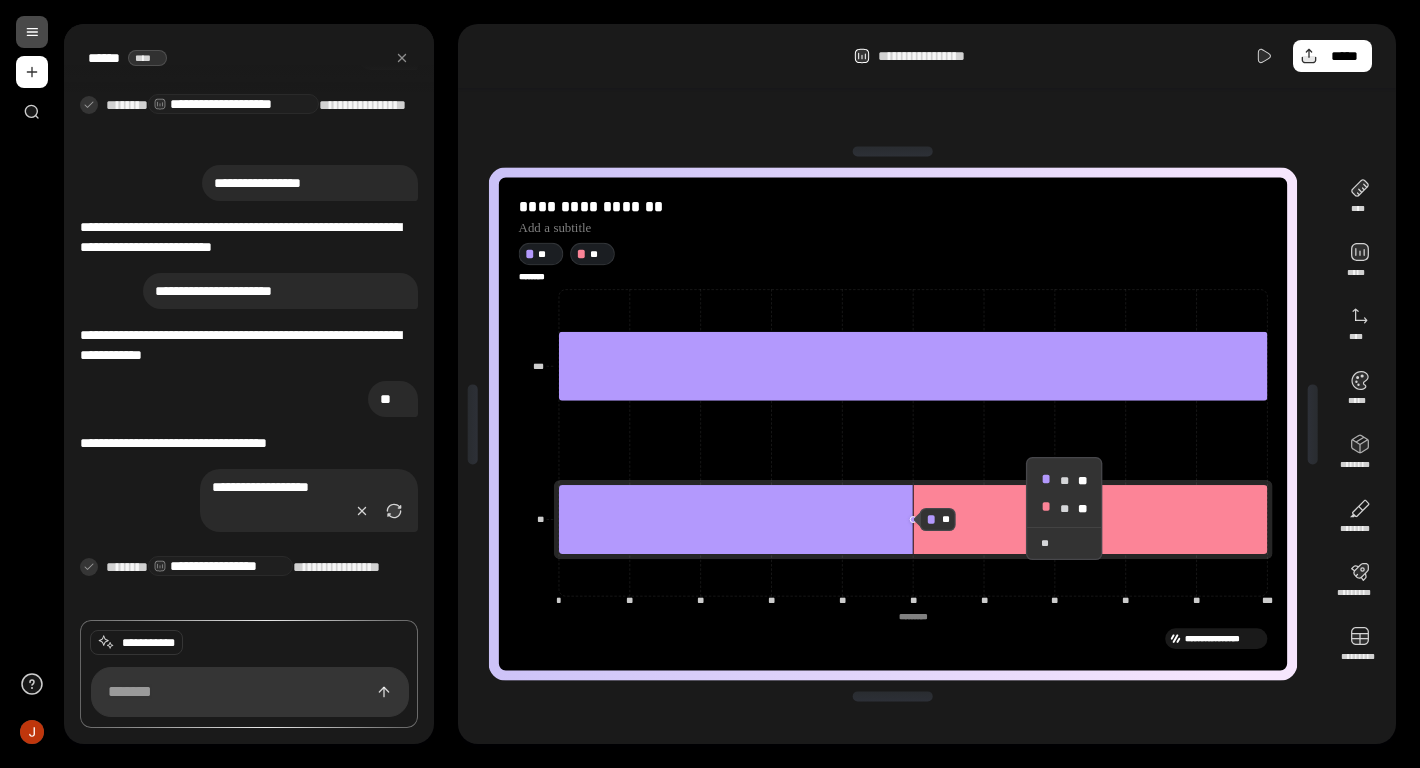 click 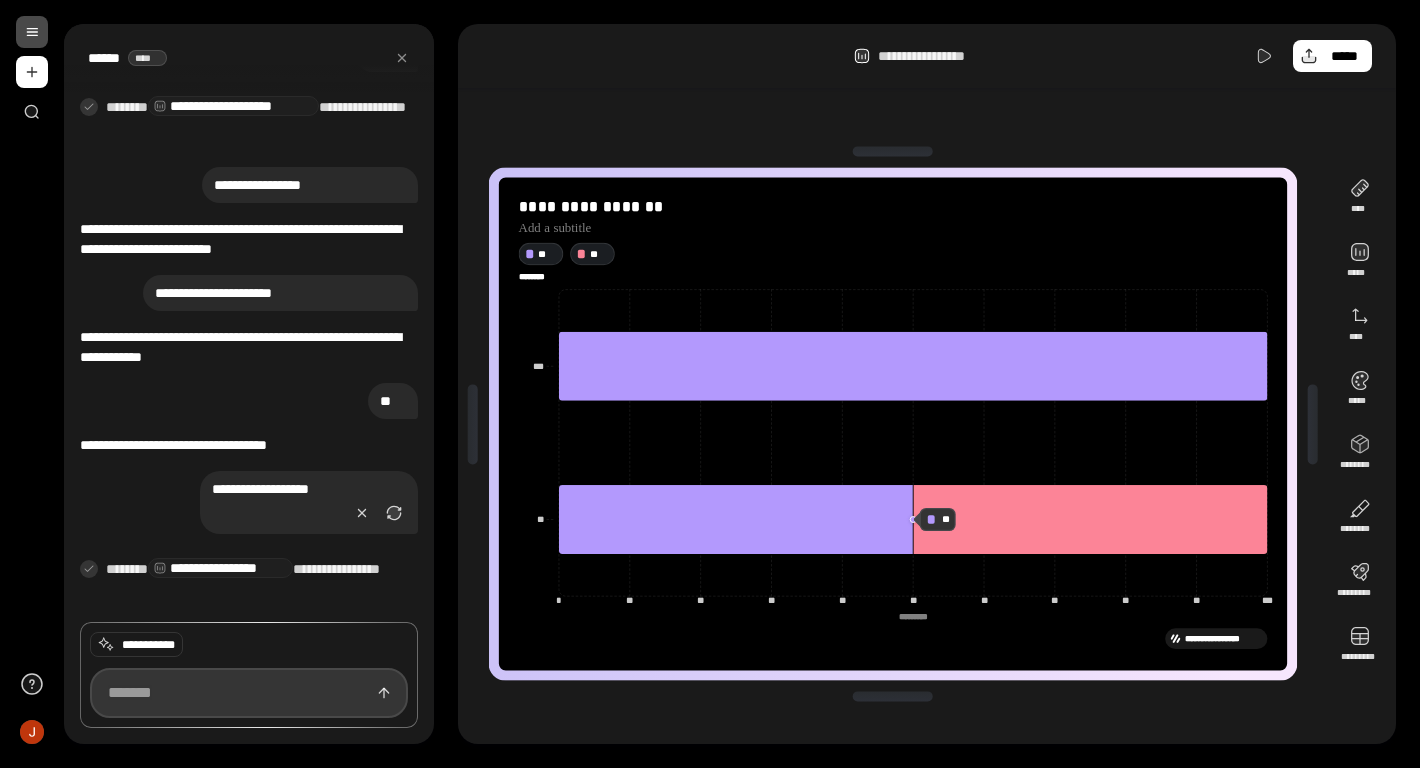 click at bounding box center [249, 693] 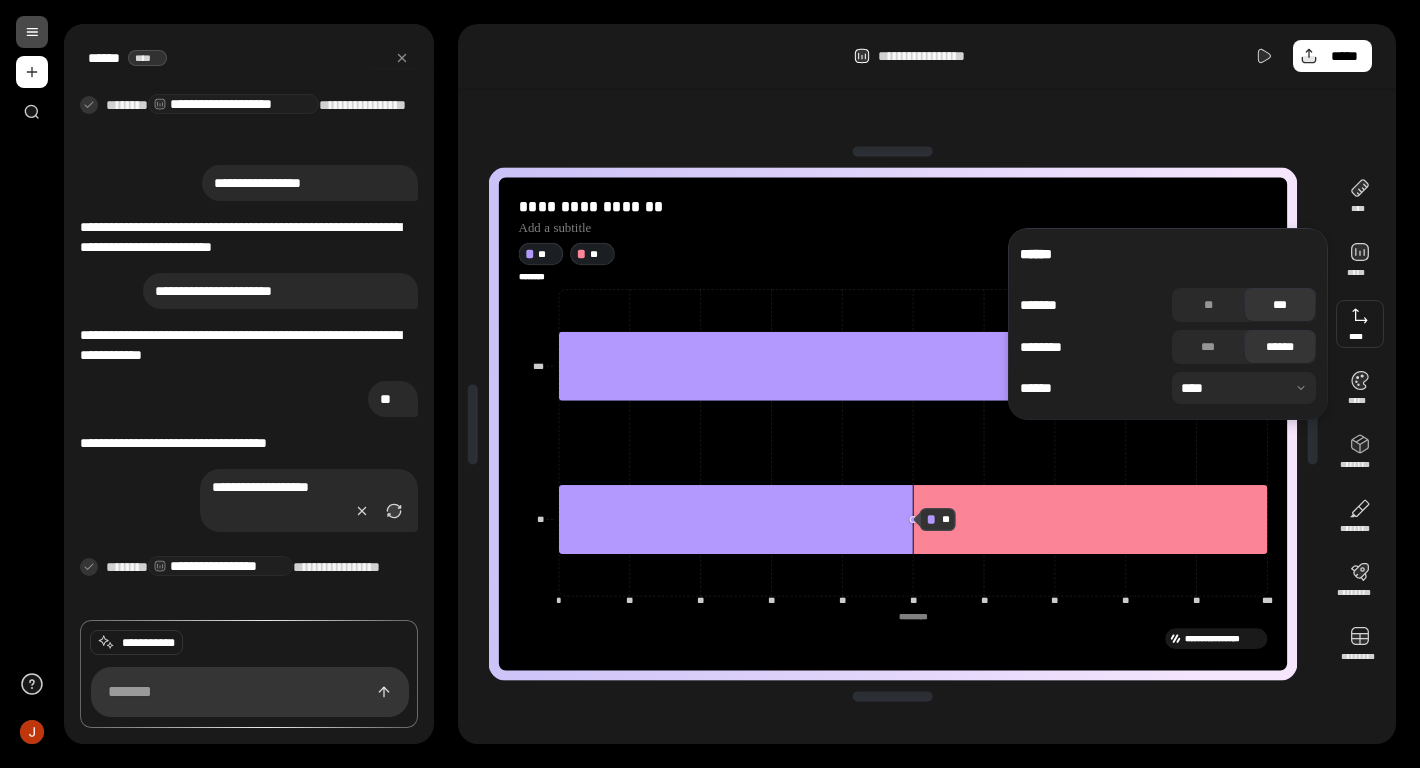 click at bounding box center [89, 567] 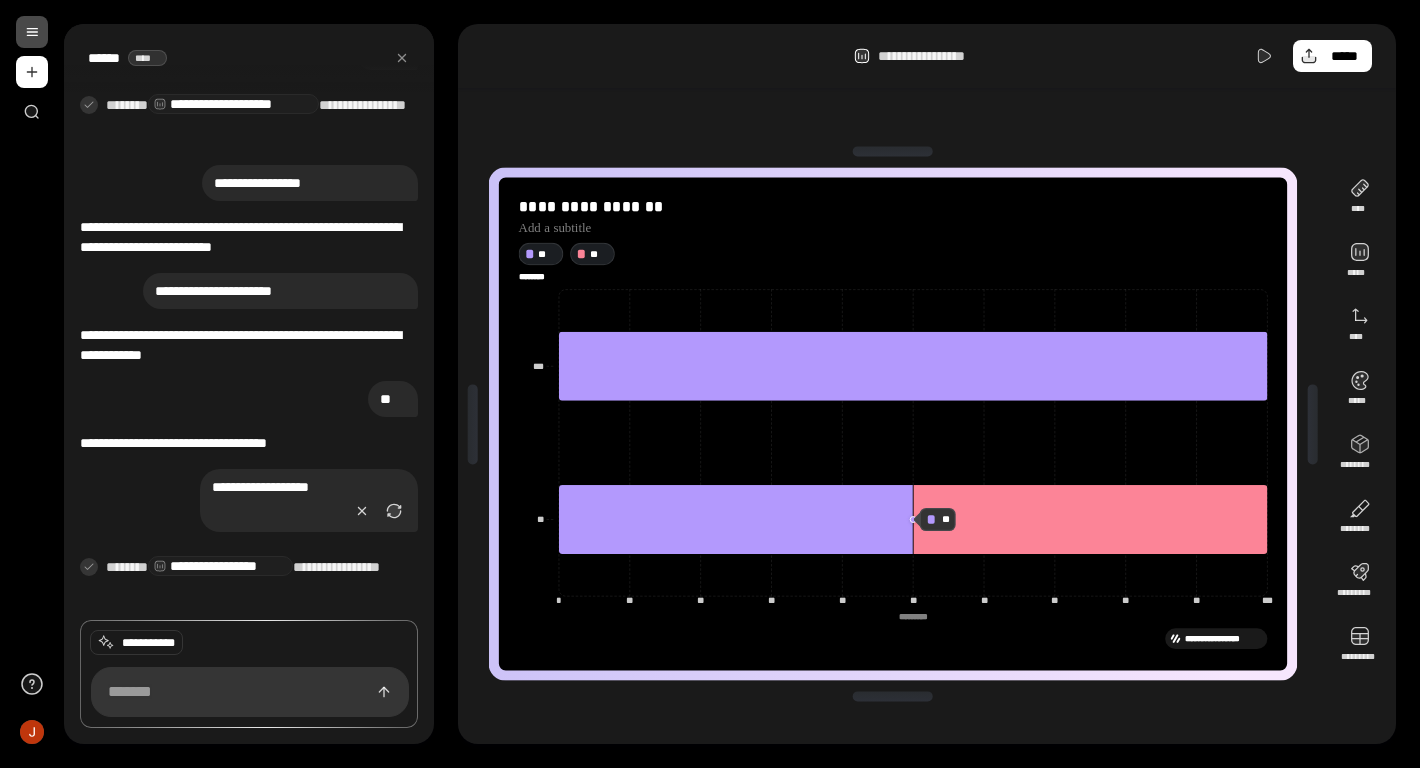 click on "**********" at bounding box center (262, 580) 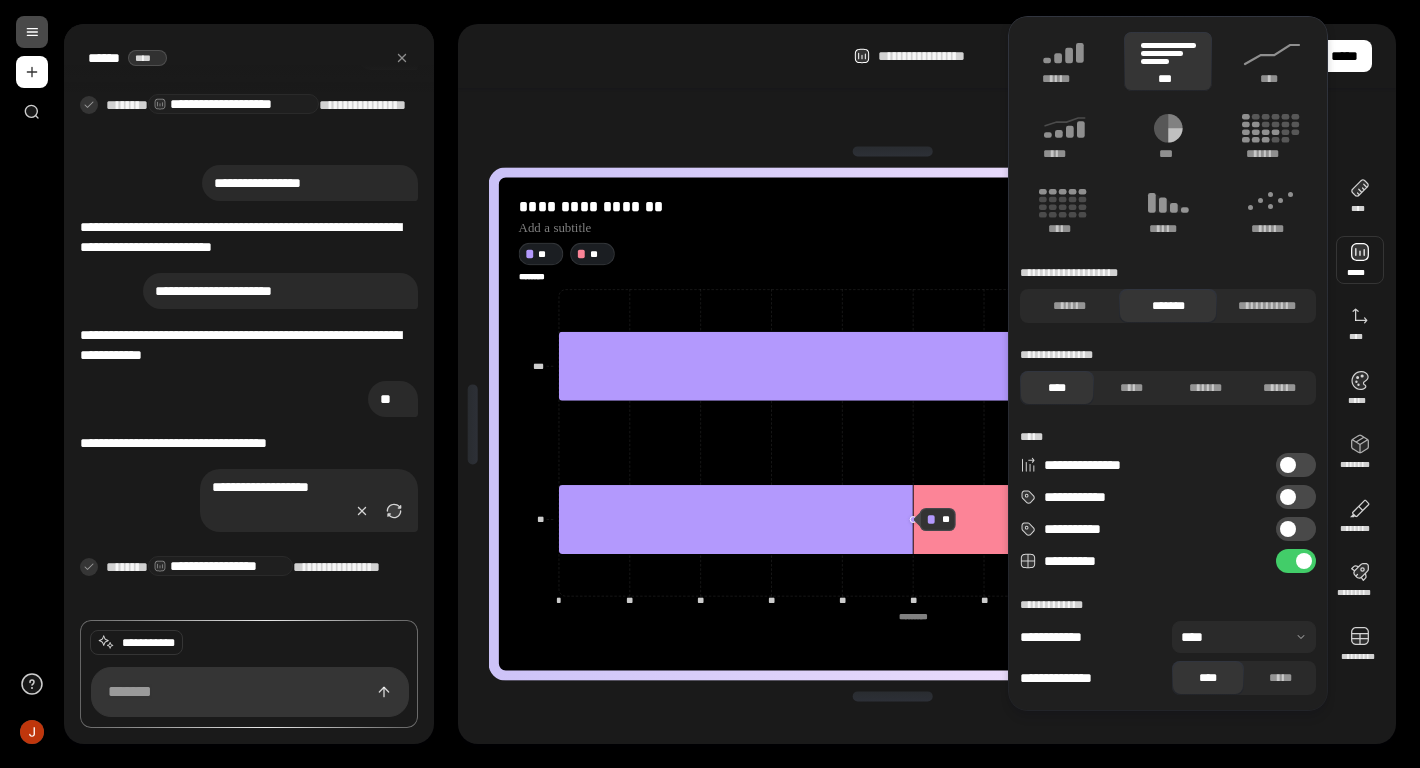 click on "*******" at bounding box center [1168, 306] 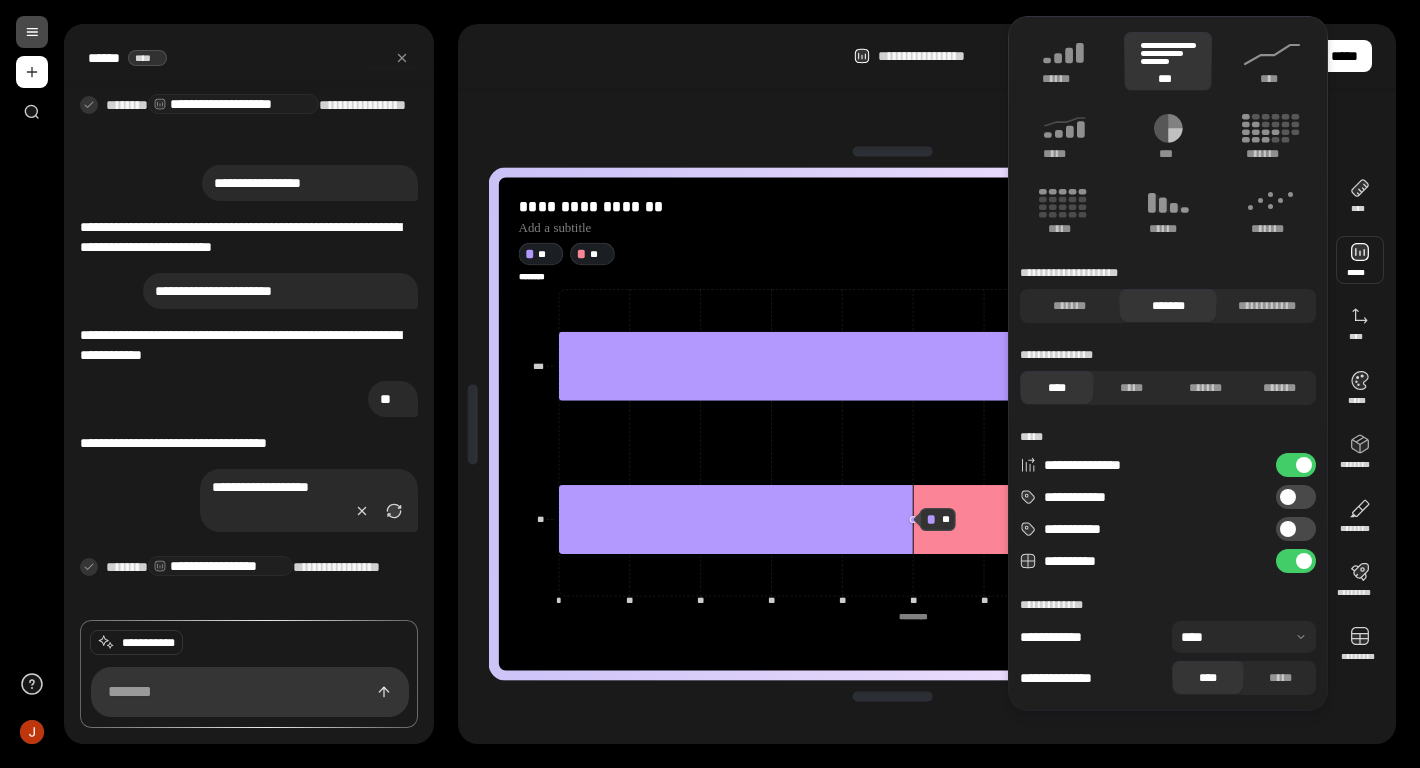 click at bounding box center [1304, 465] 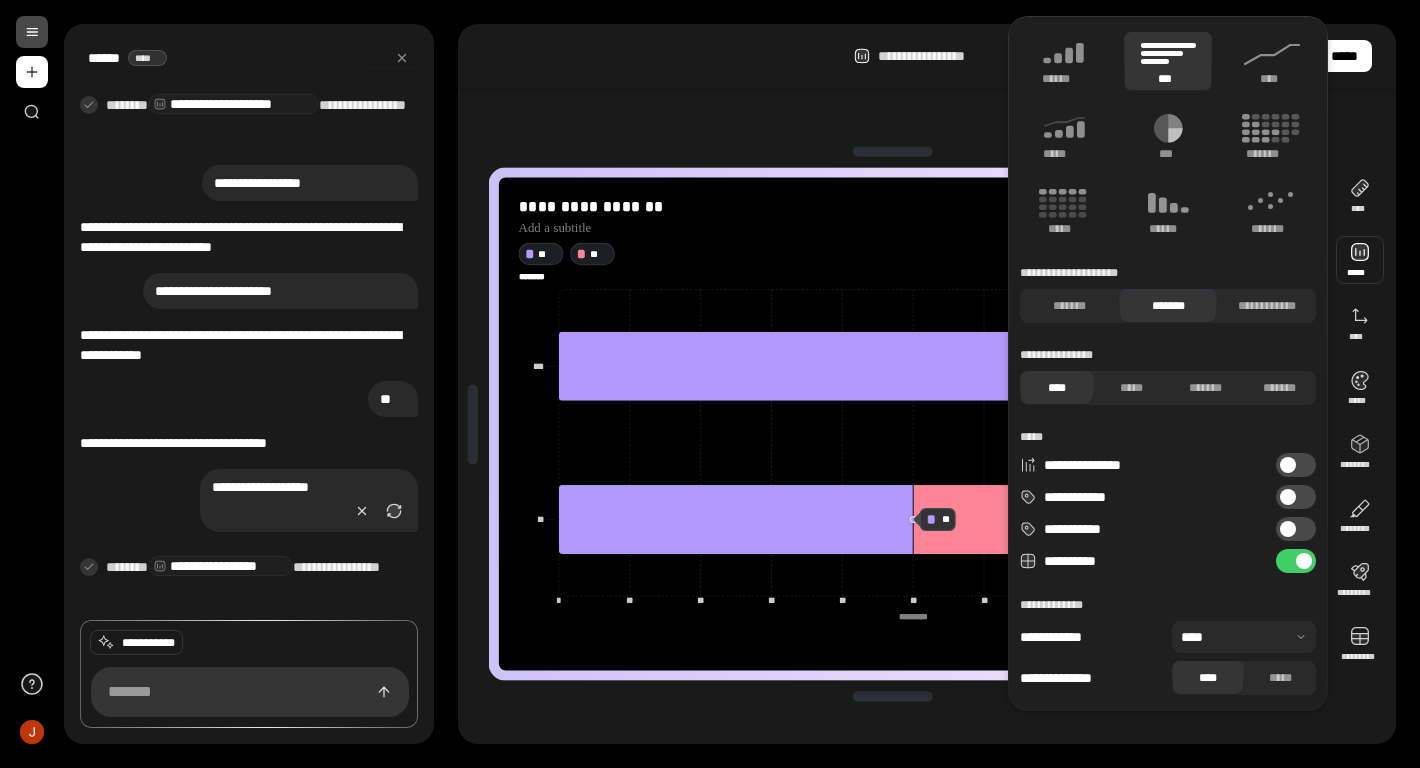 click at bounding box center (1244, 637) 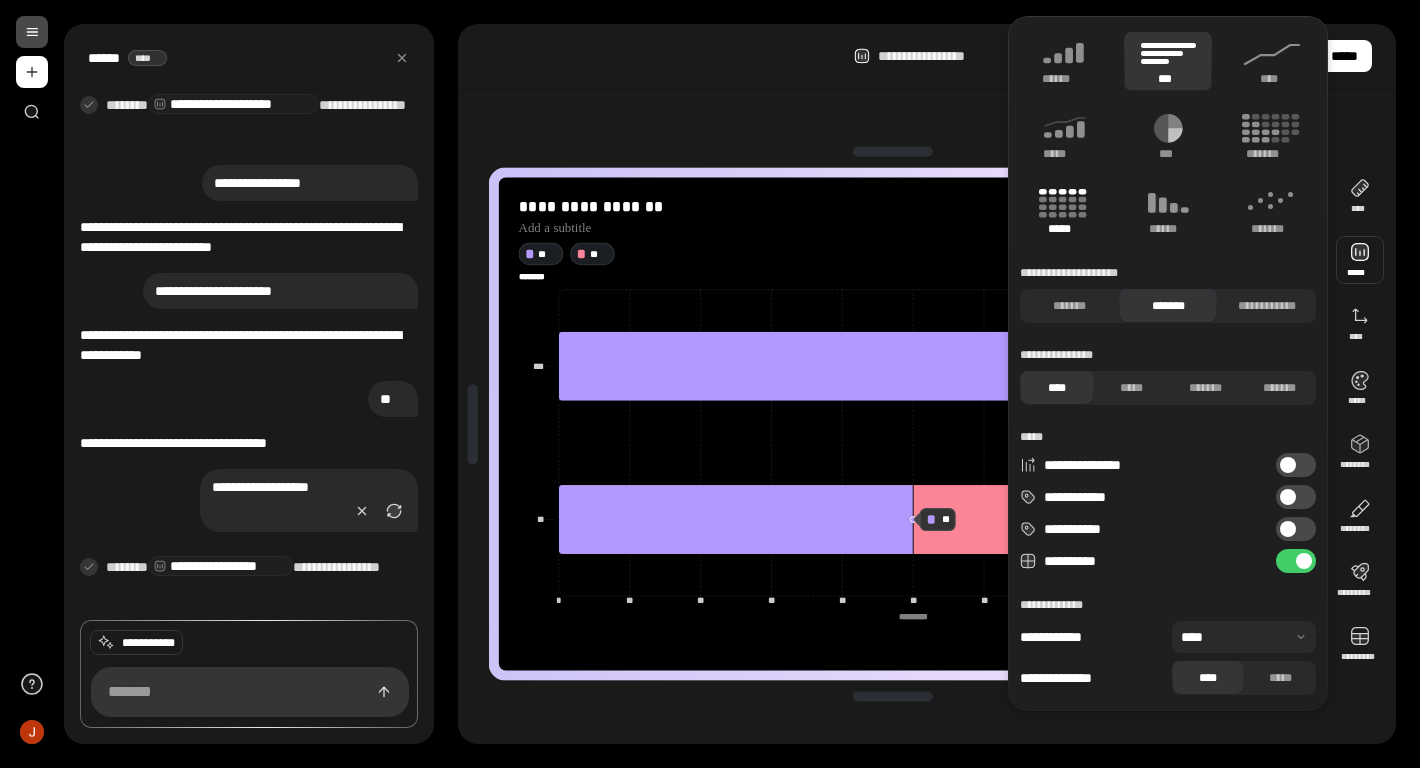 click 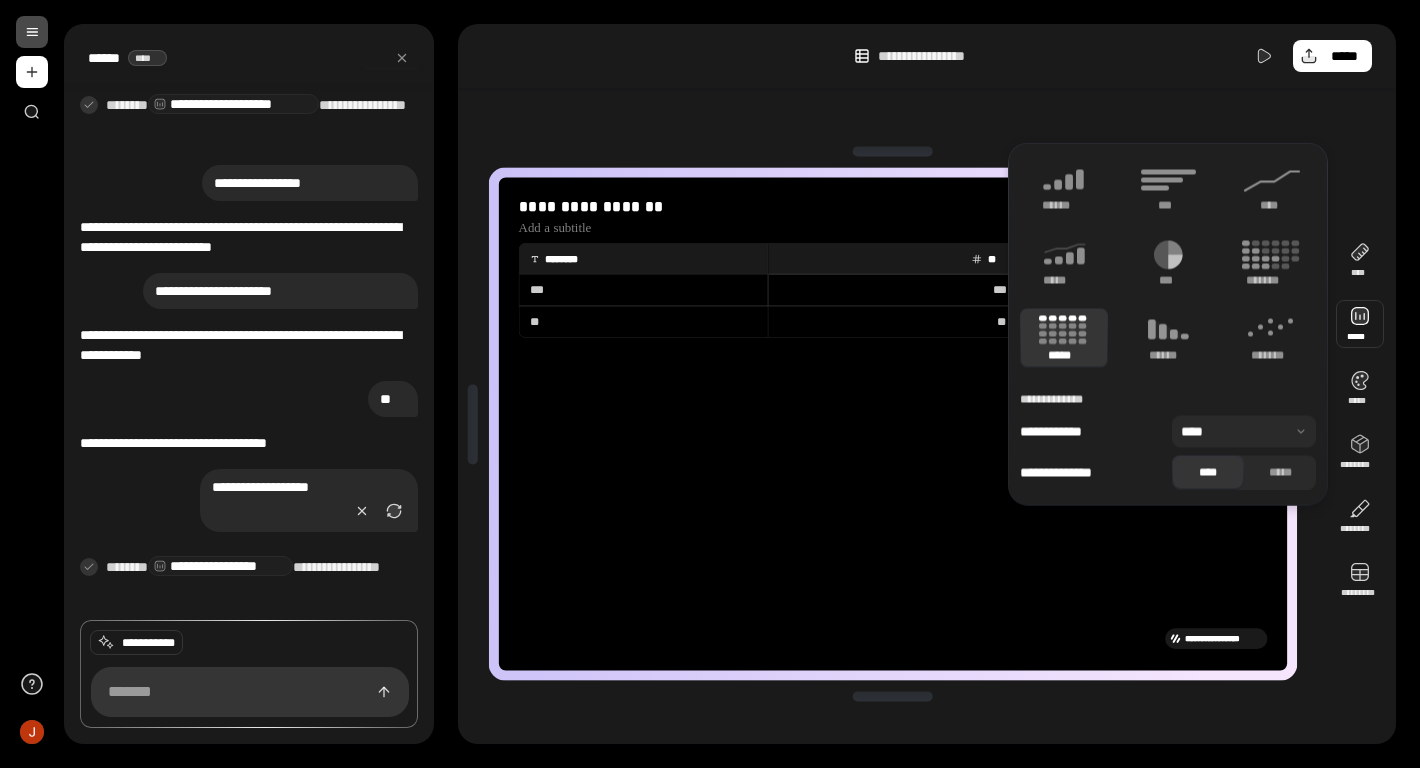 click on "******" at bounding box center [1064, 206] 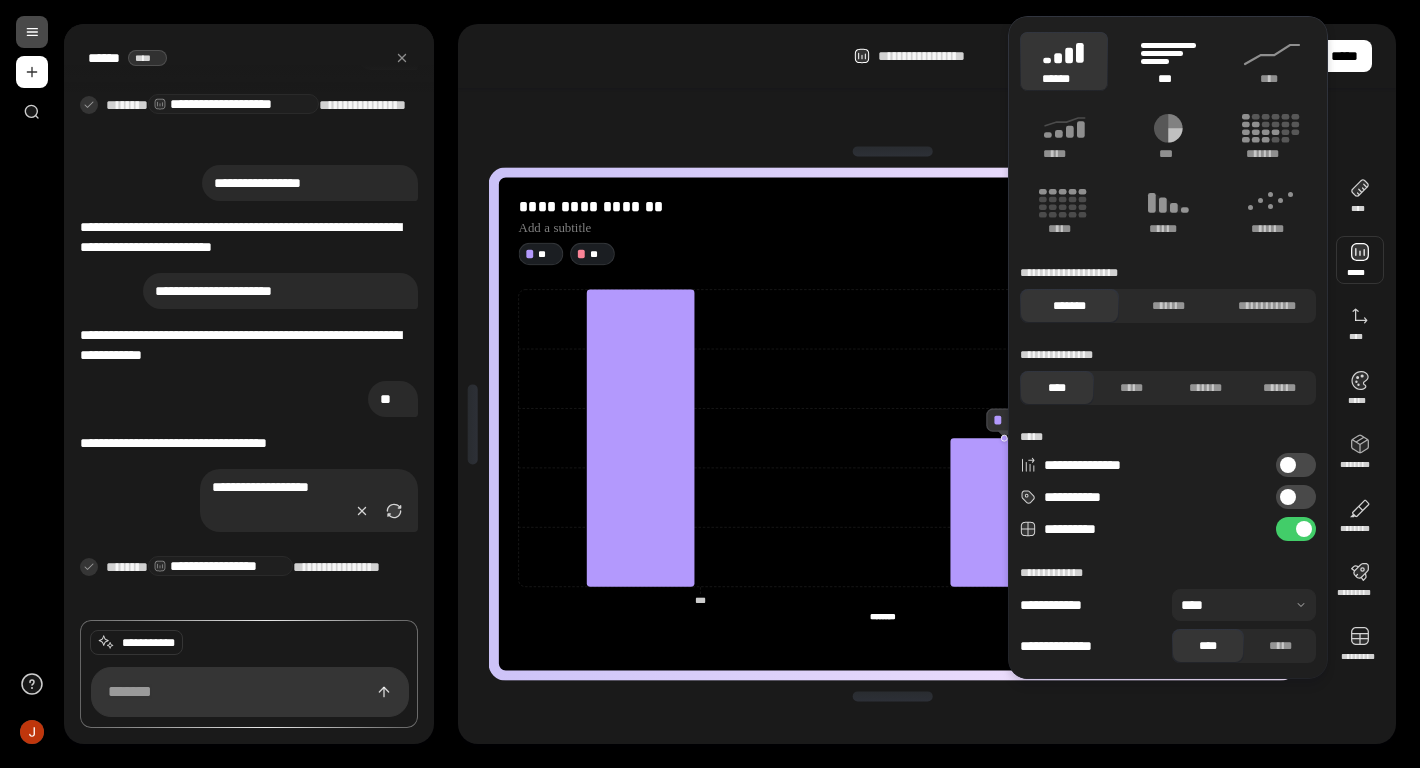 click 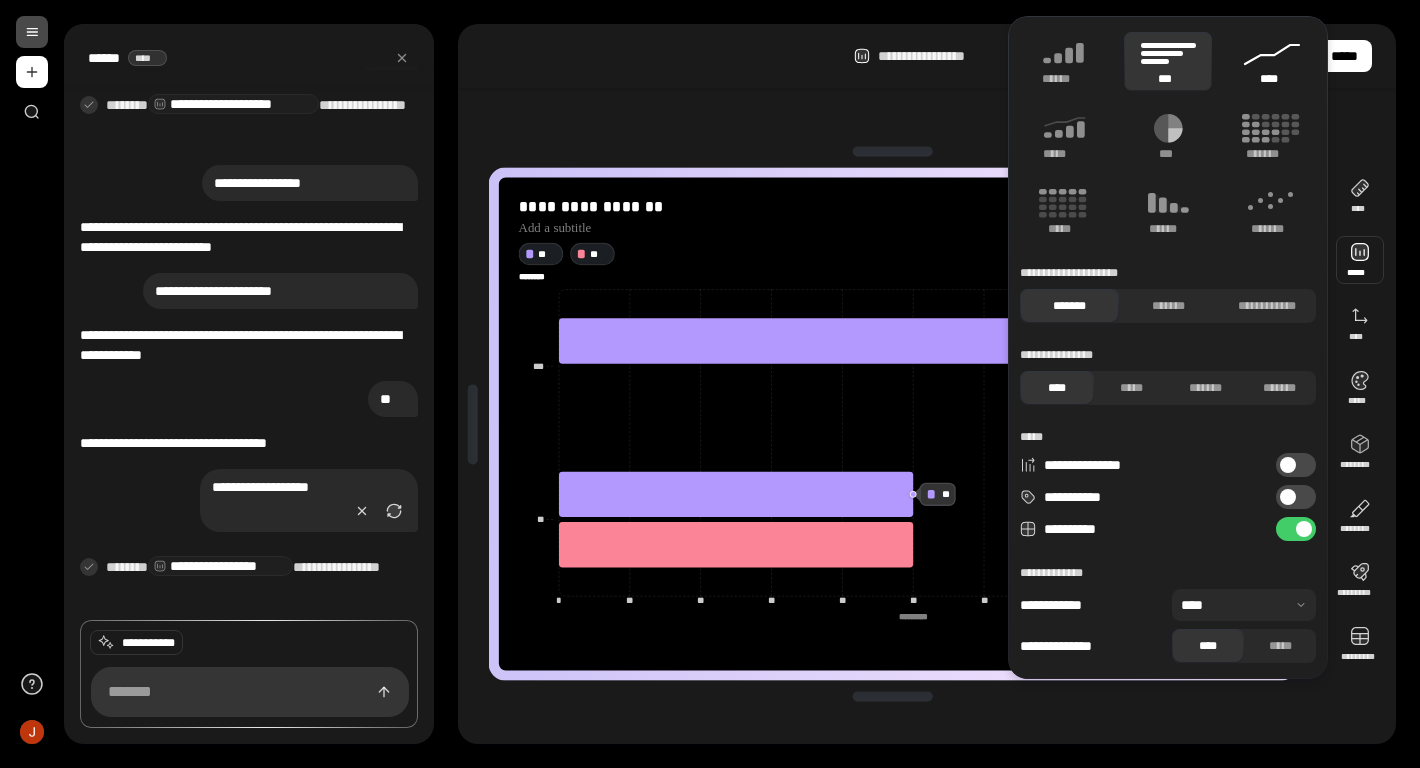 click on "****" at bounding box center [1272, 61] 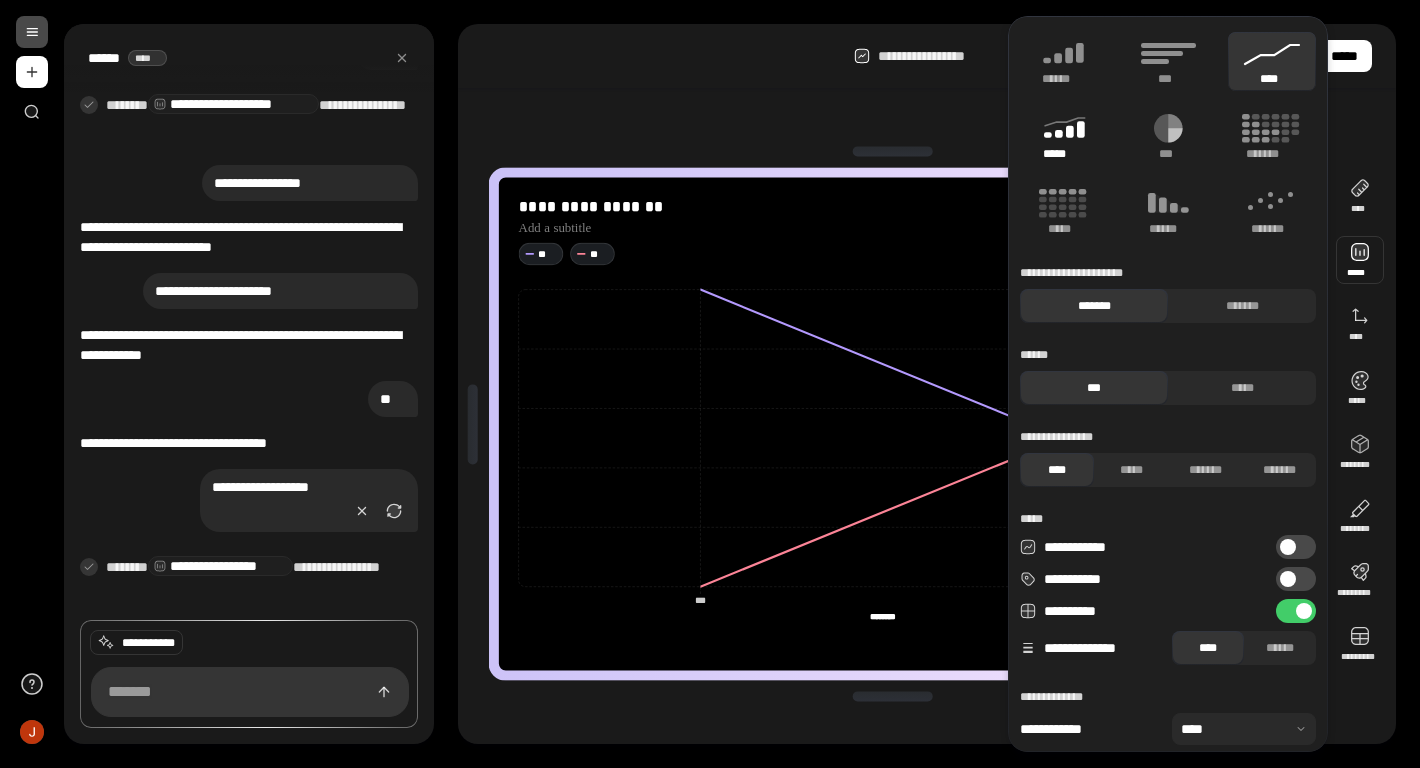 click on "*****" at bounding box center [1064, 136] 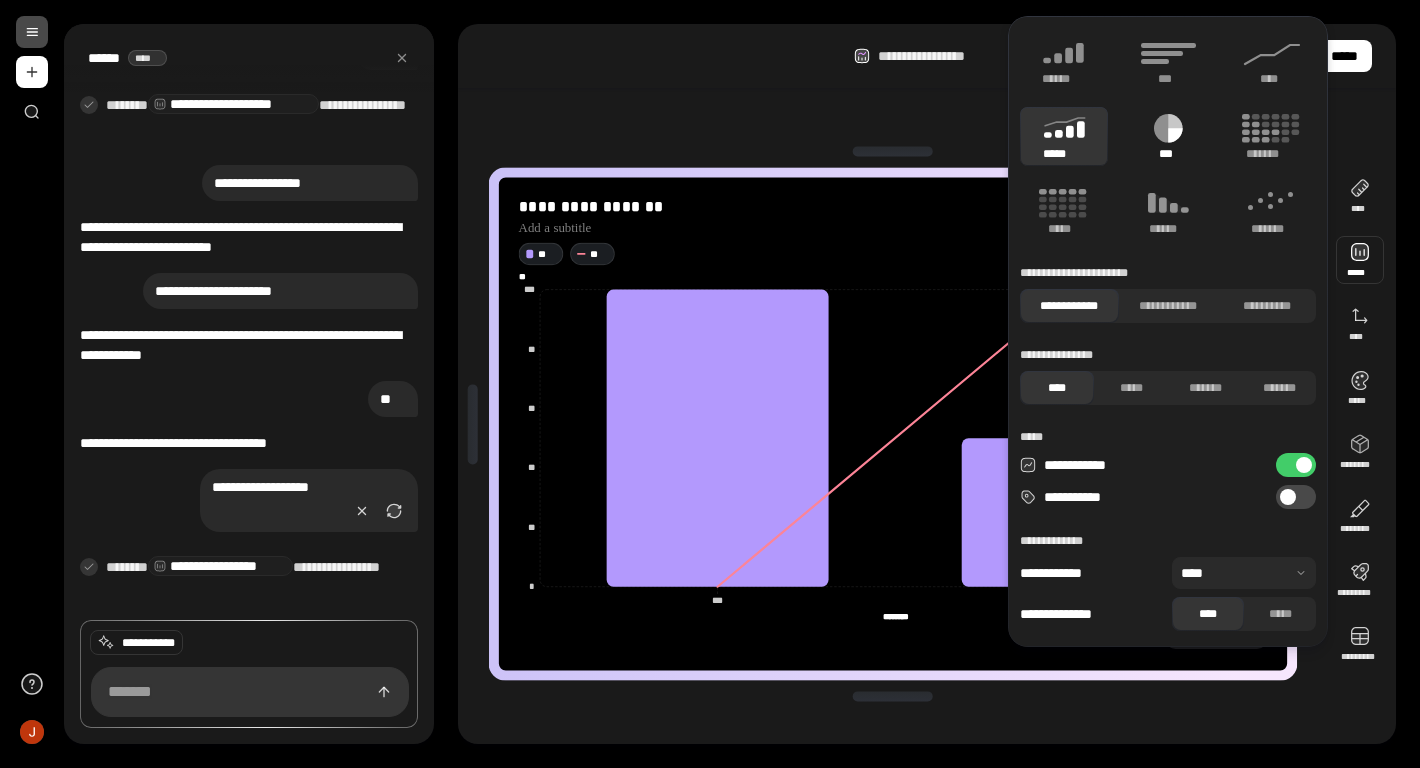 click 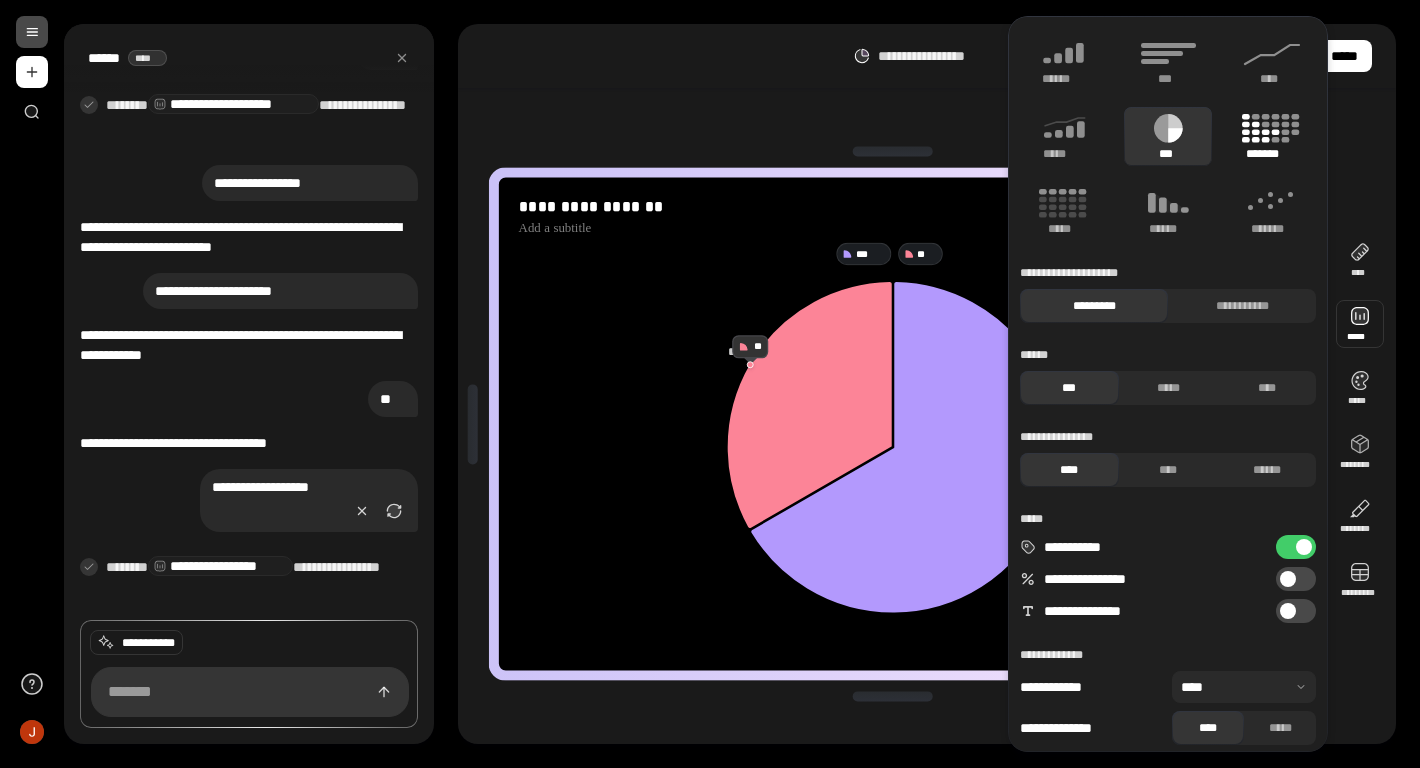 click 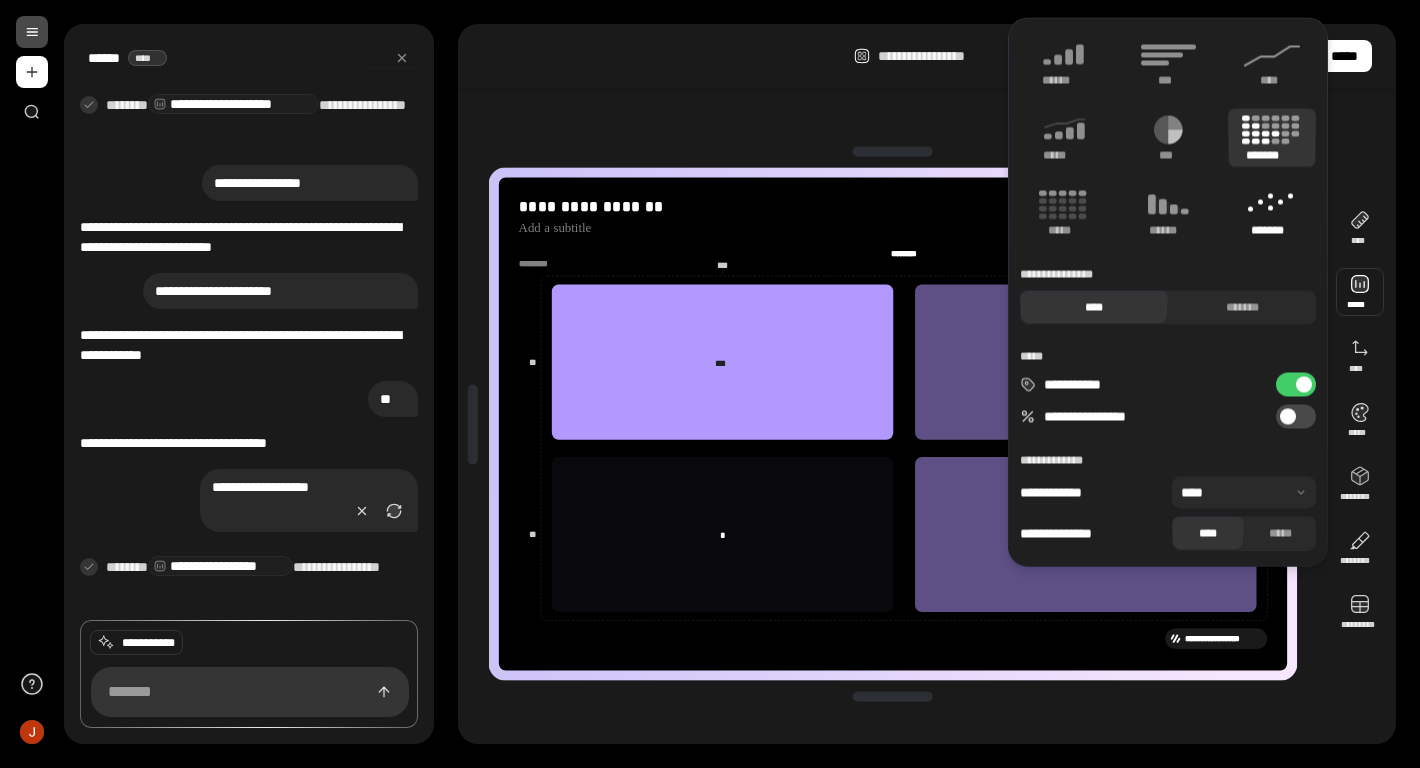 click 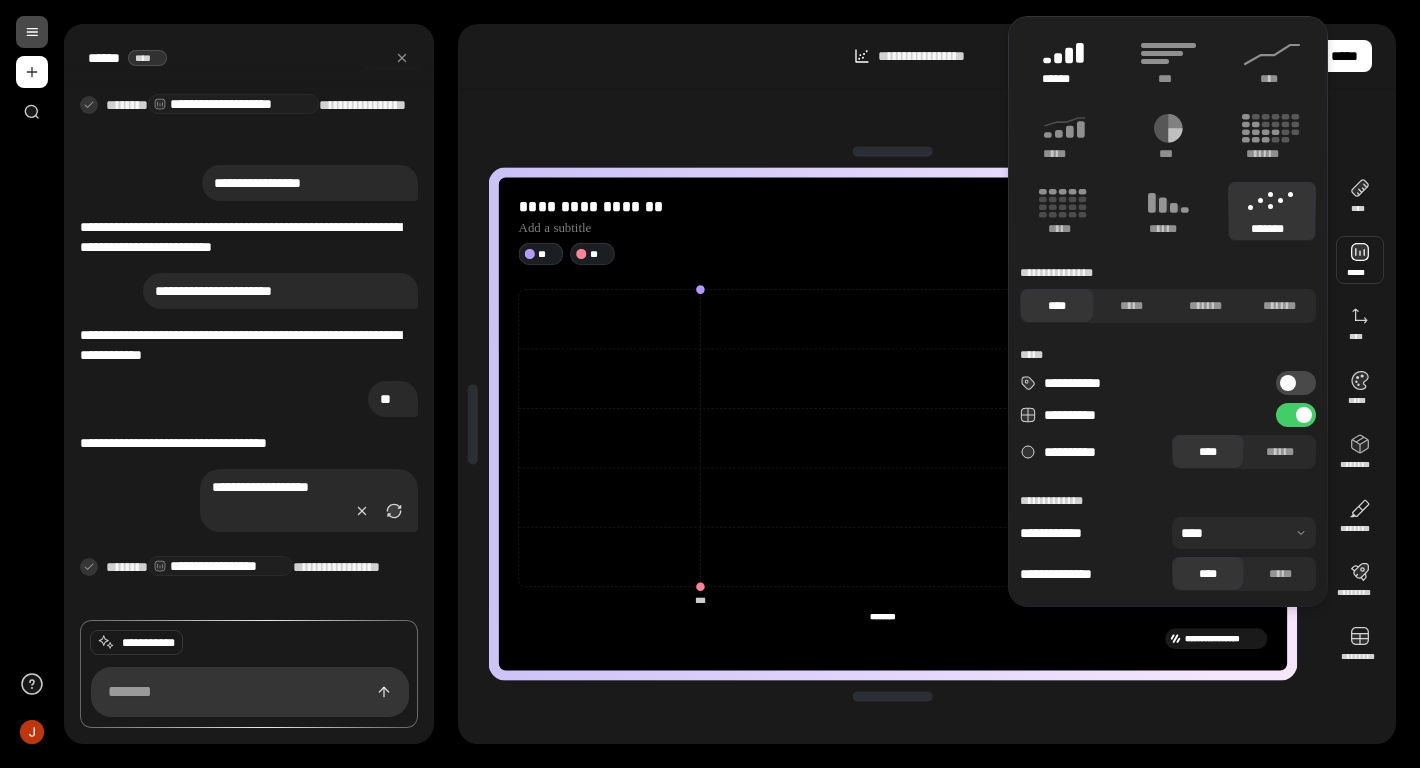 click 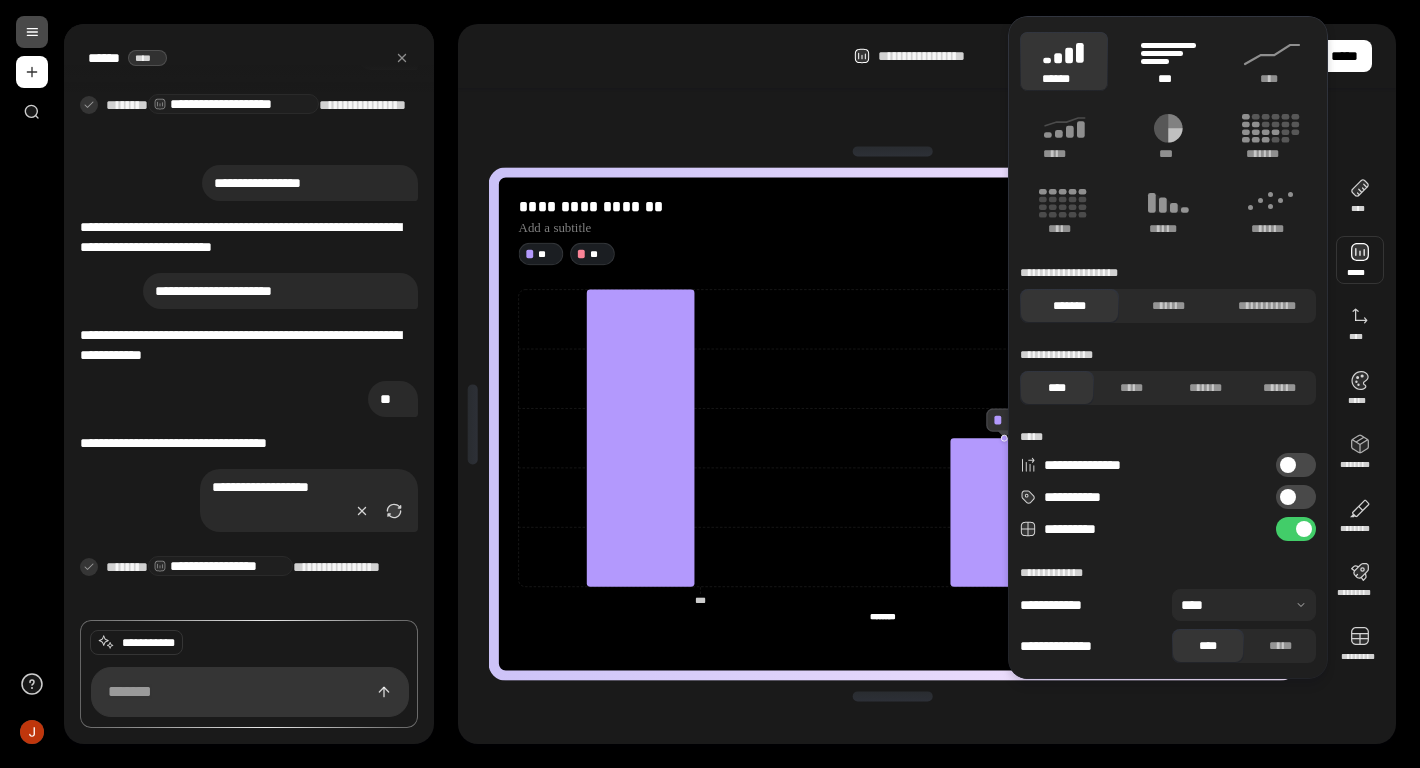 click on "***" at bounding box center (1167, 79) 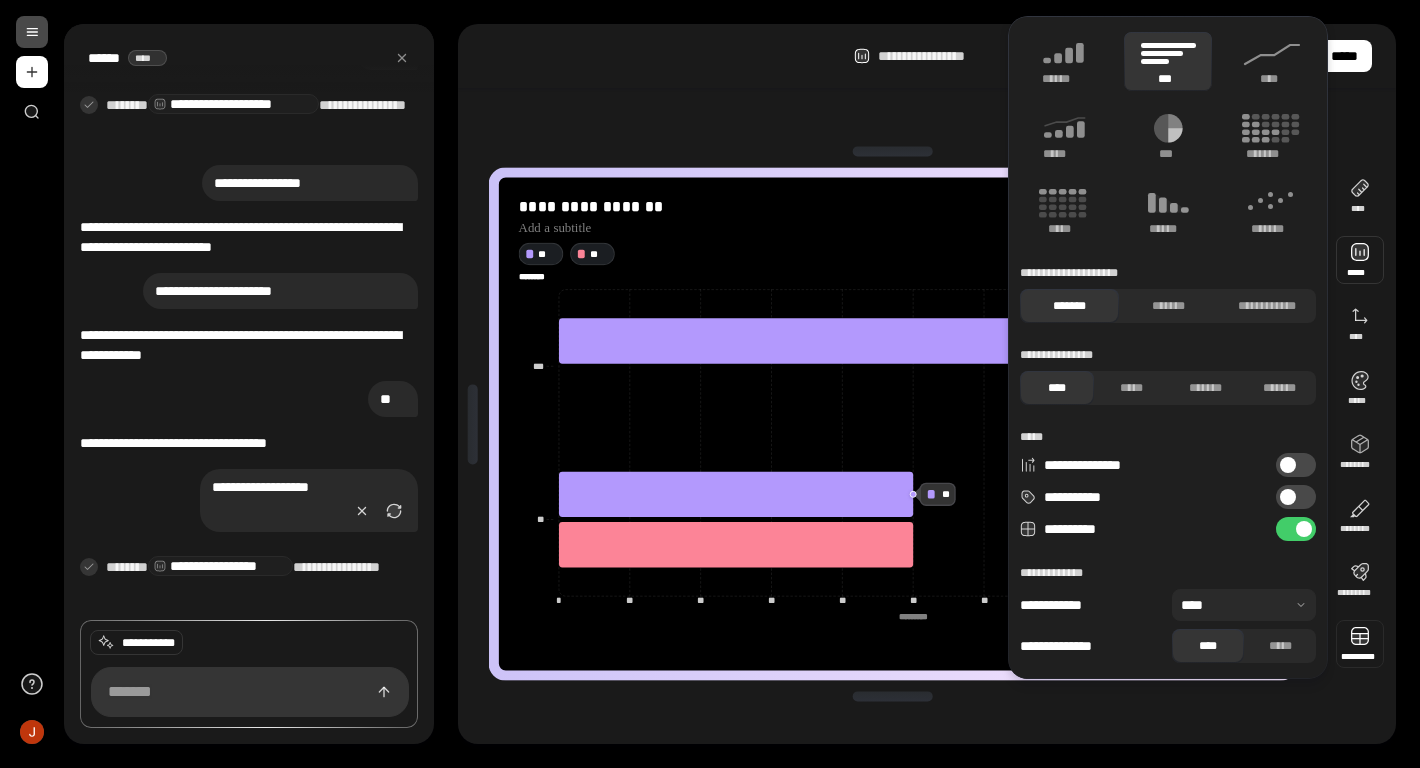 click at bounding box center (1360, 644) 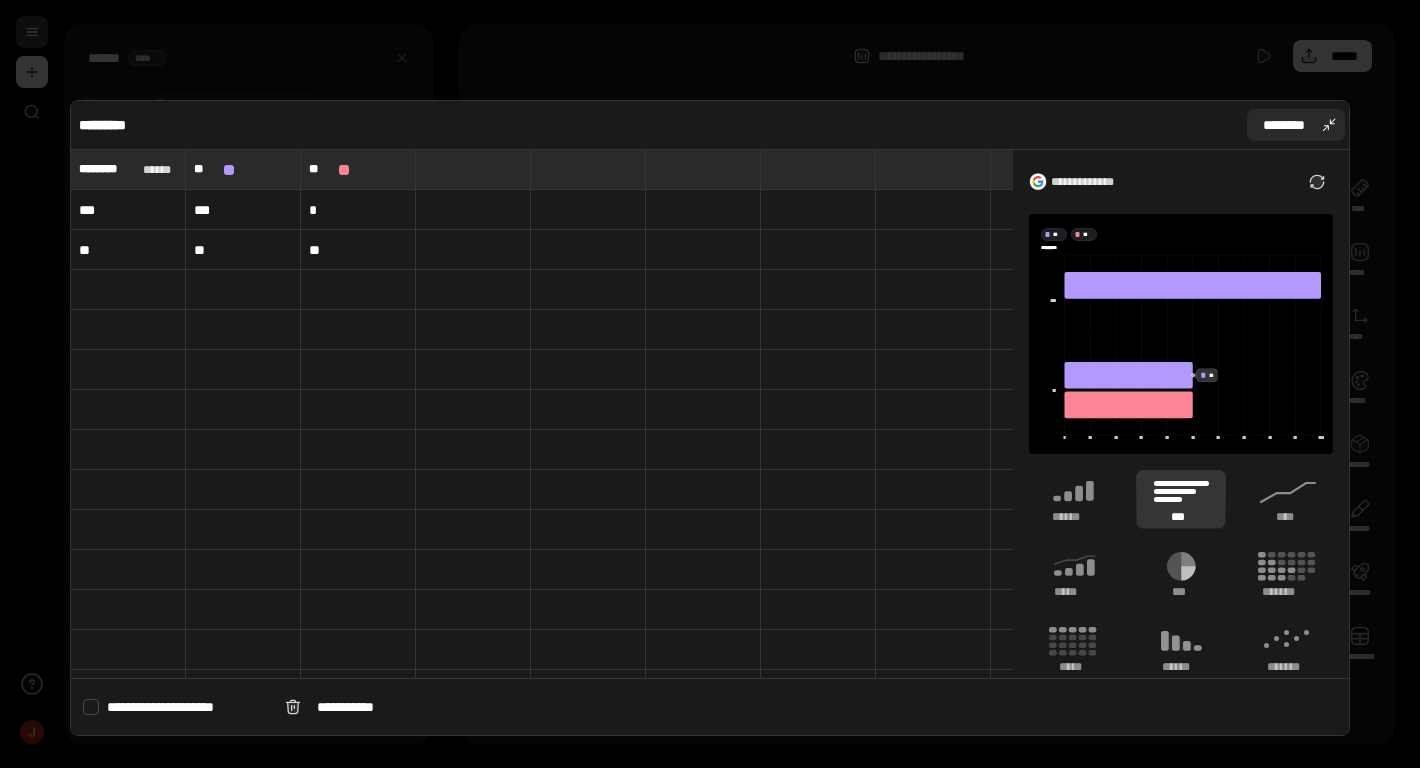 click on "********" at bounding box center [1296, 125] 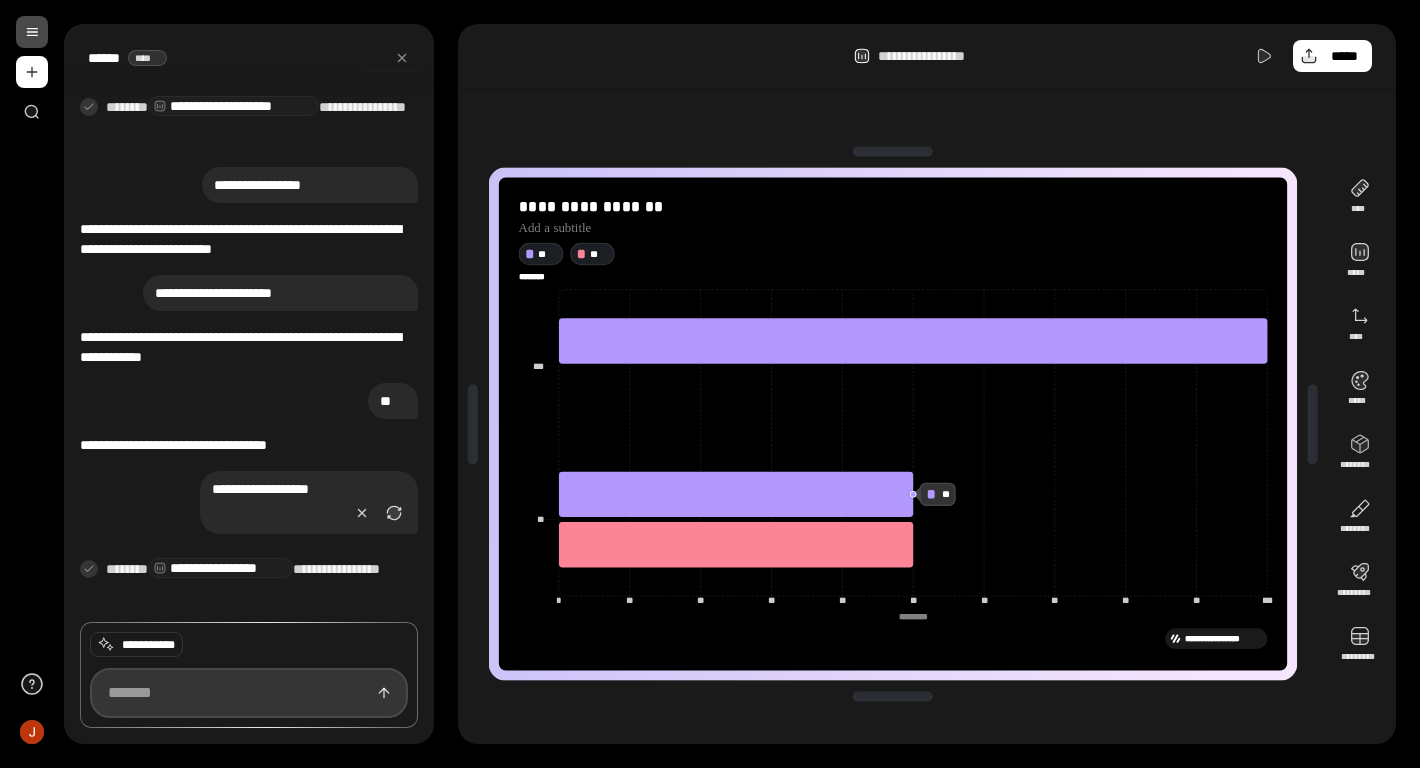 click at bounding box center [249, 693] 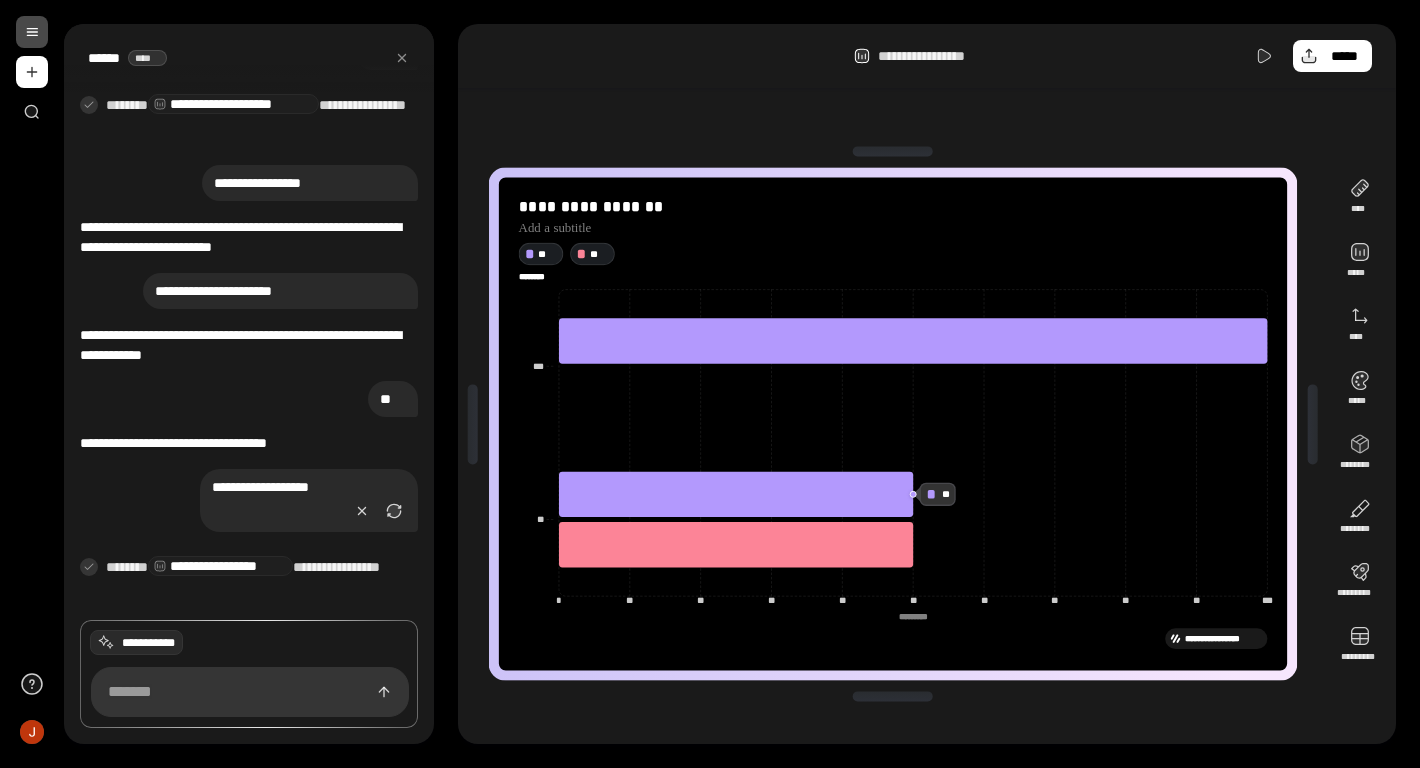 click on "**********" at bounding box center [148, 642] 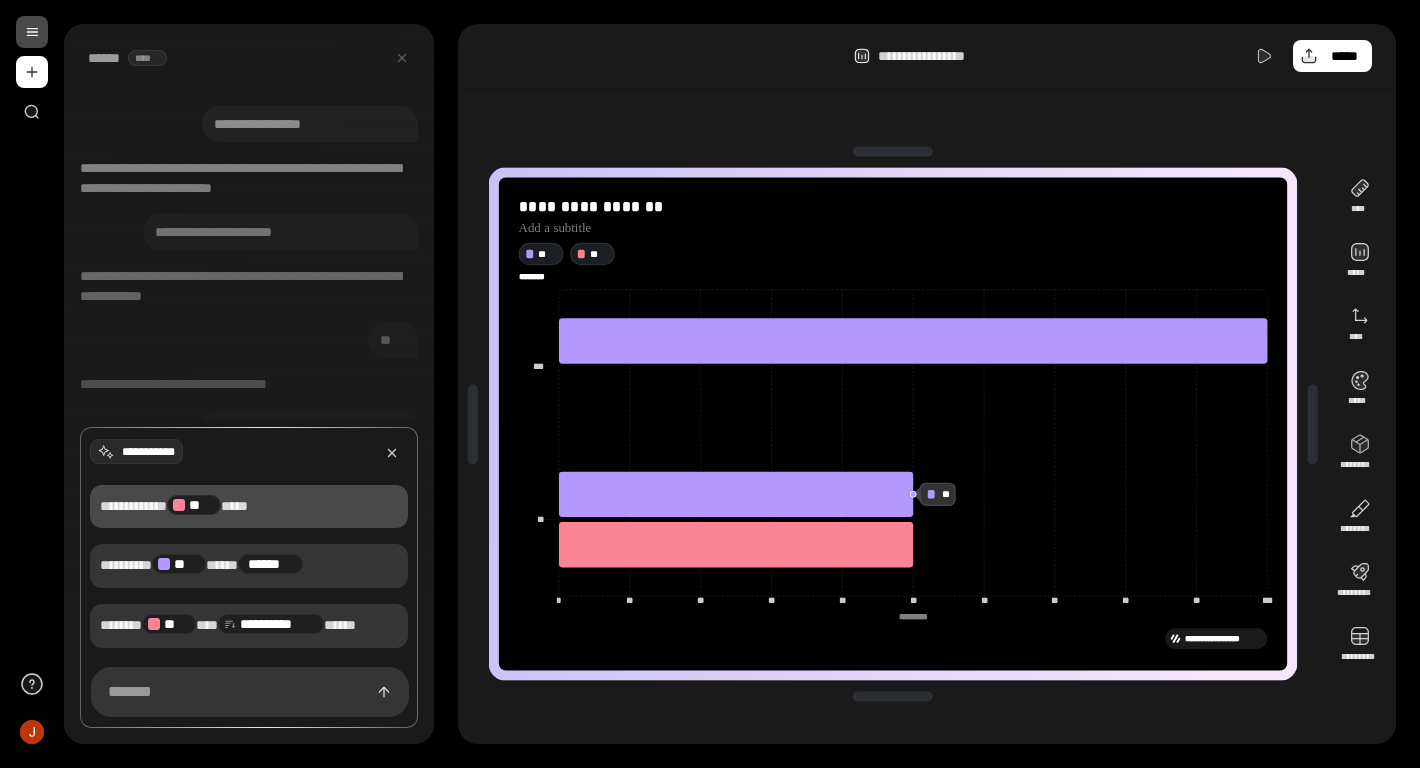 click on "**********" at bounding box center [249, 507] 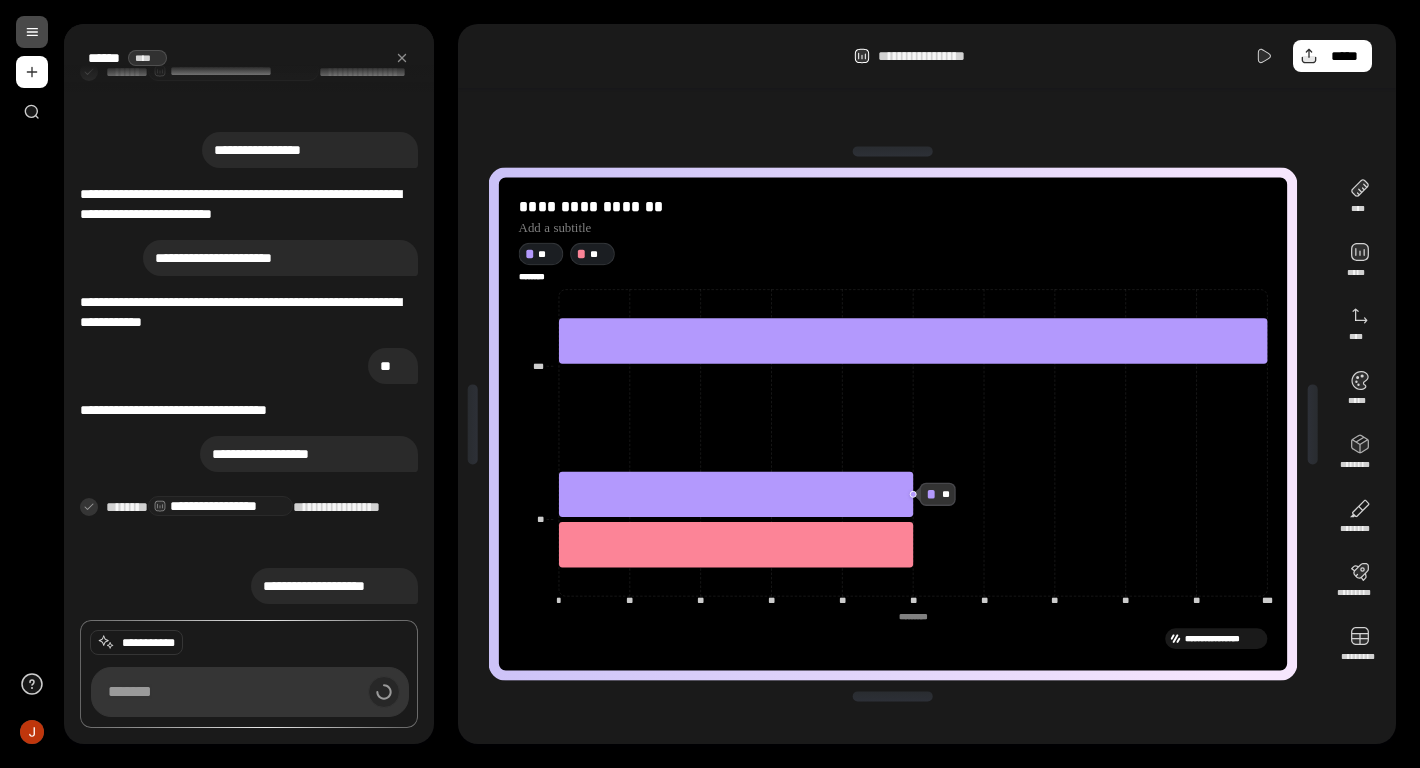 scroll, scrollTop: 1029, scrollLeft: 0, axis: vertical 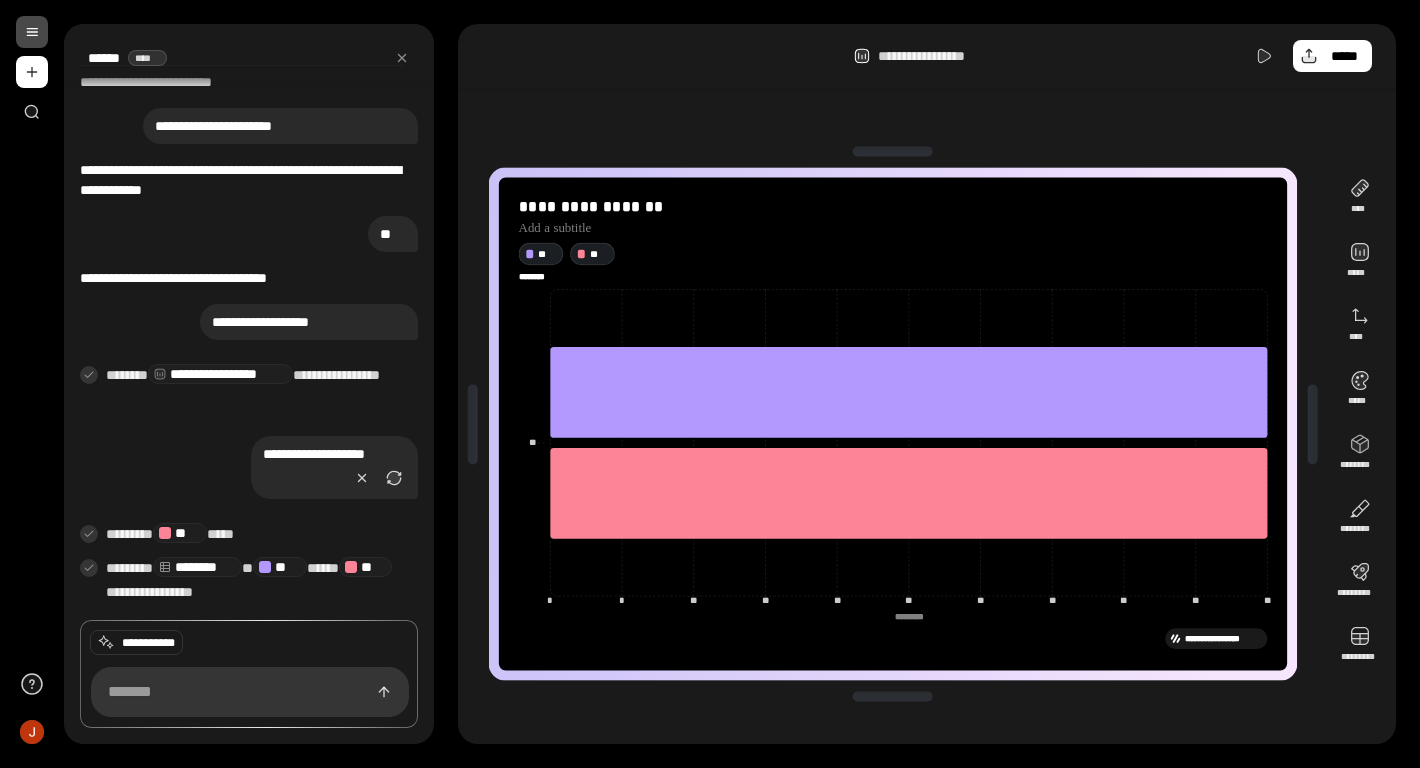 click on "**********" at bounding box center (893, 424) 